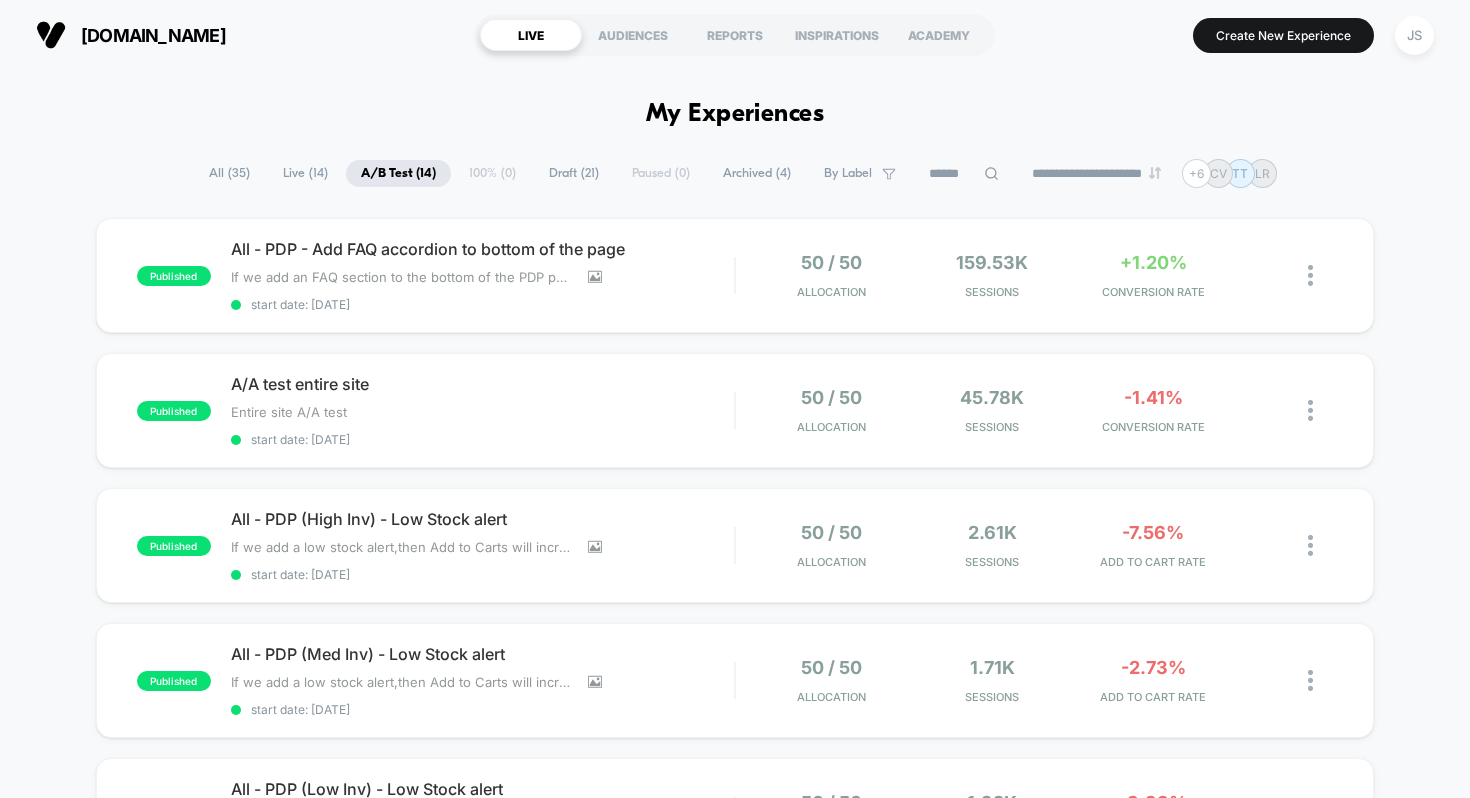 scroll, scrollTop: 0, scrollLeft: 0, axis: both 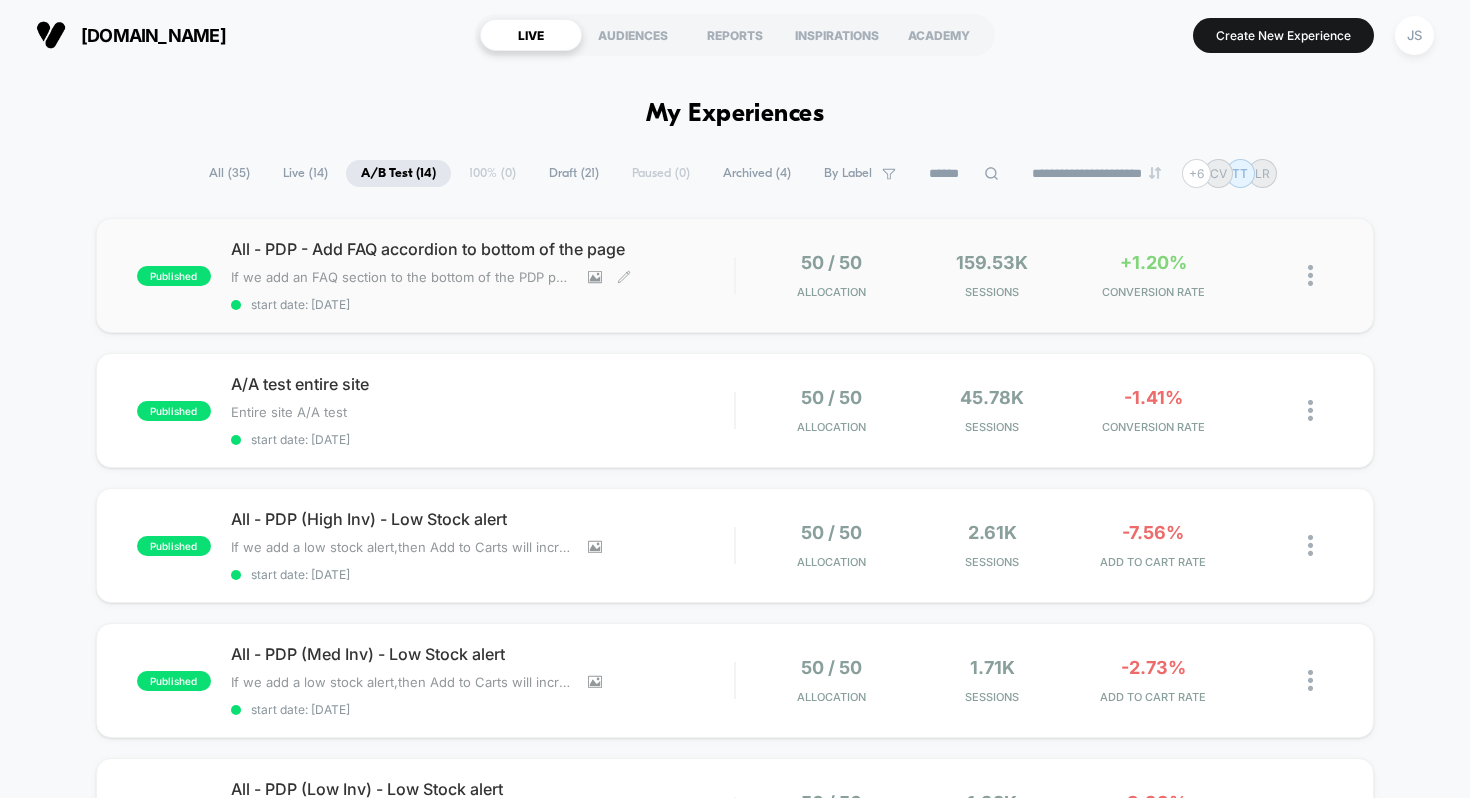 click on "All - PDP - Add FAQ accordion to bottom of the page" at bounding box center (483, 249) 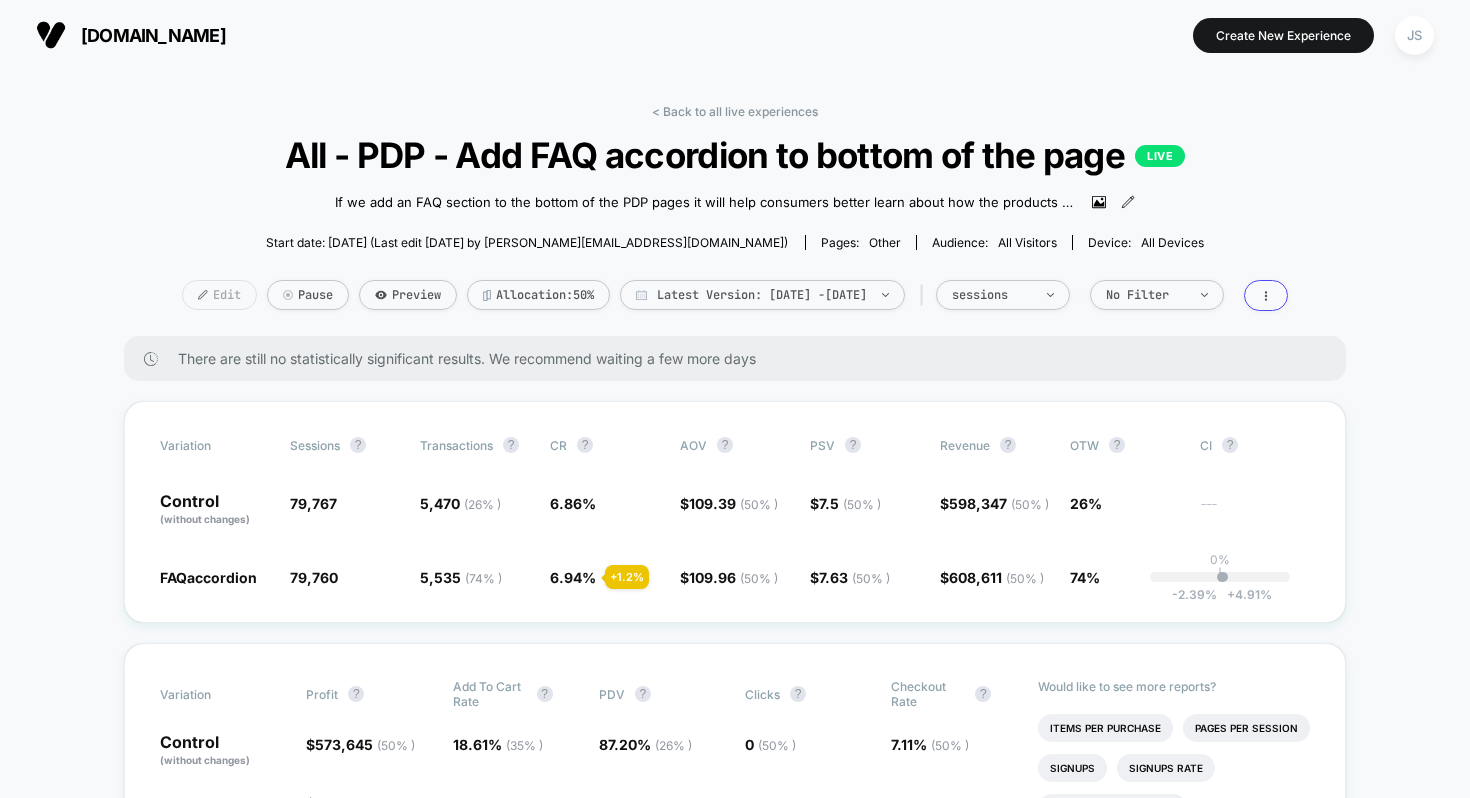 click on "Edit" at bounding box center [219, 295] 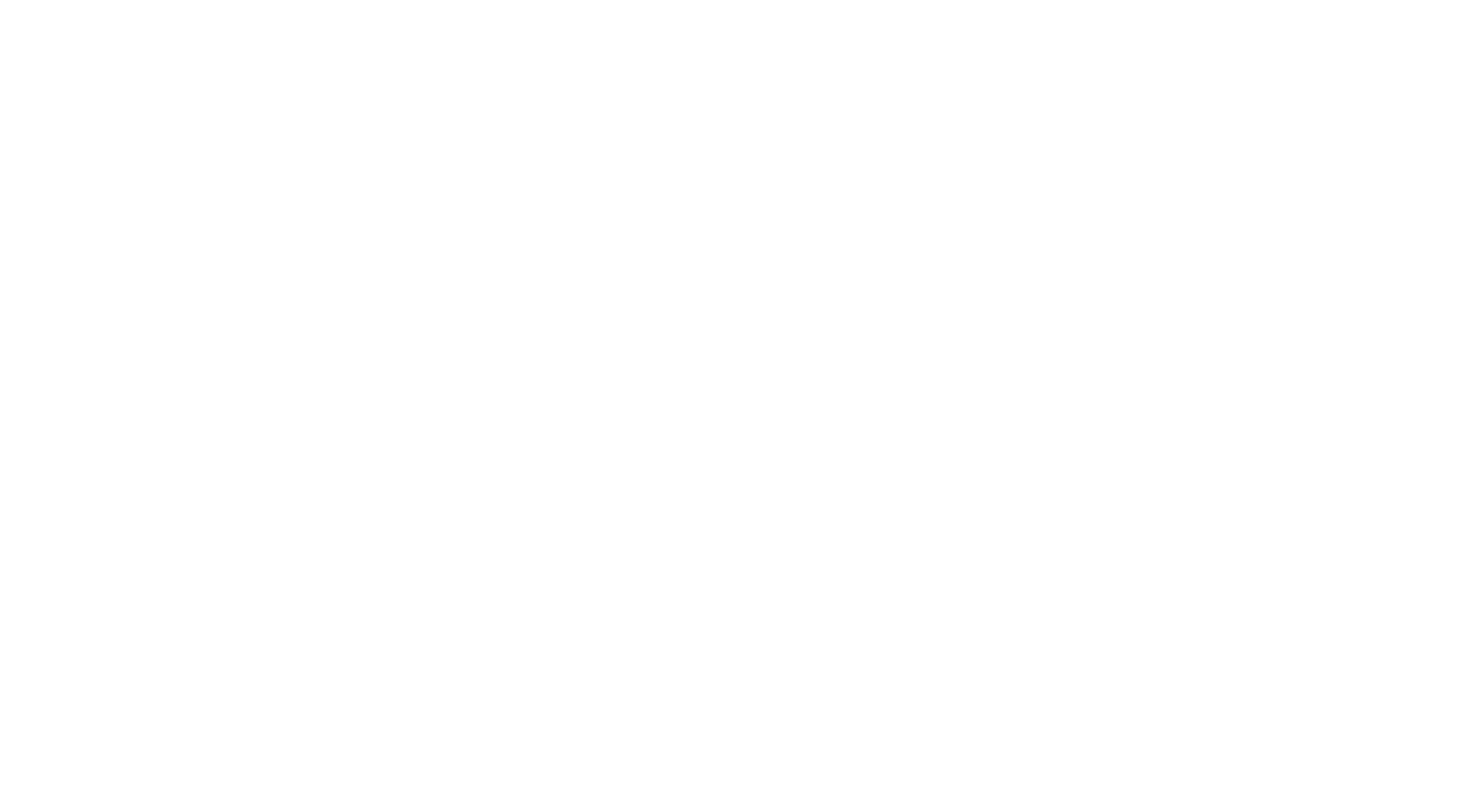 scroll, scrollTop: 0, scrollLeft: 0, axis: both 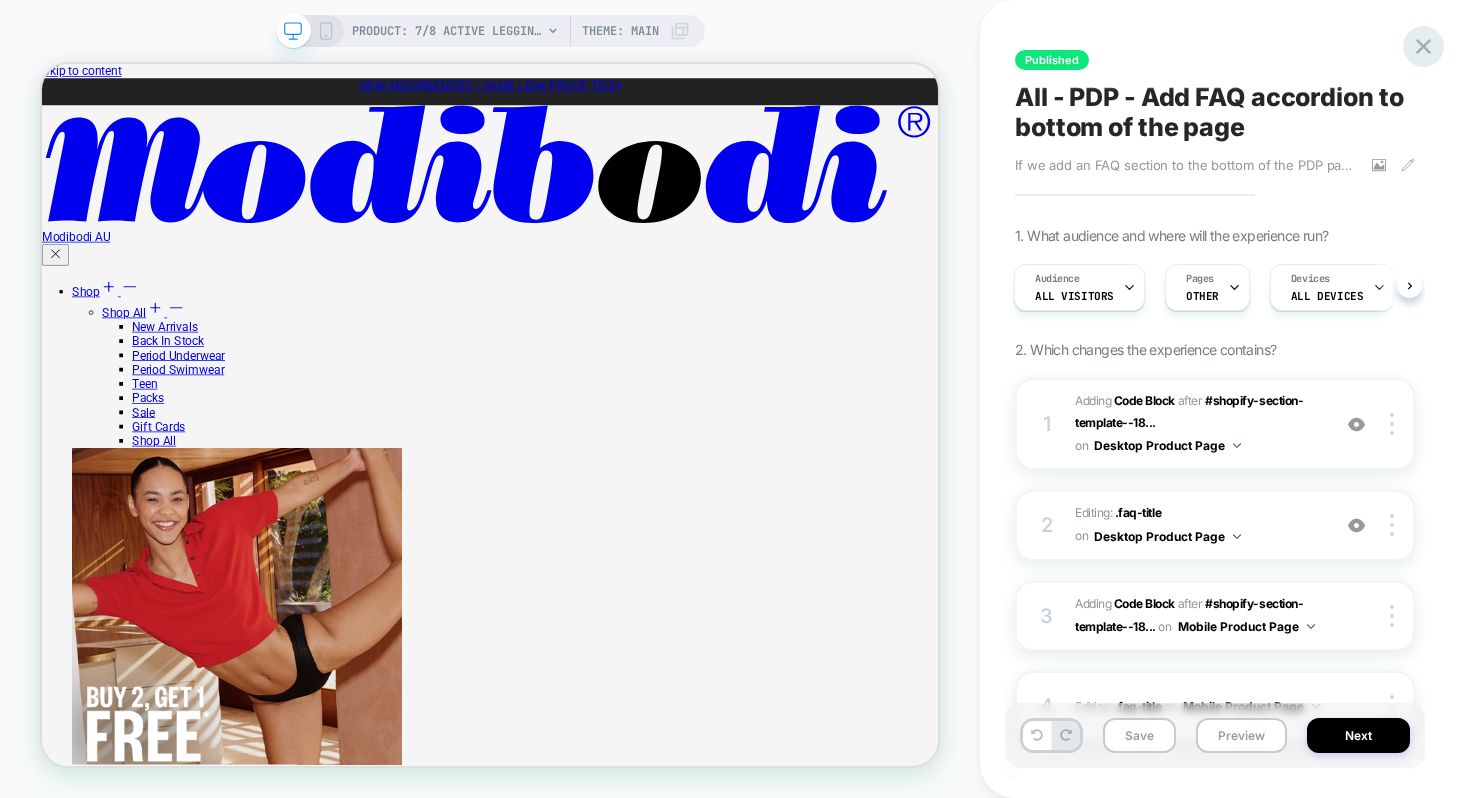 click 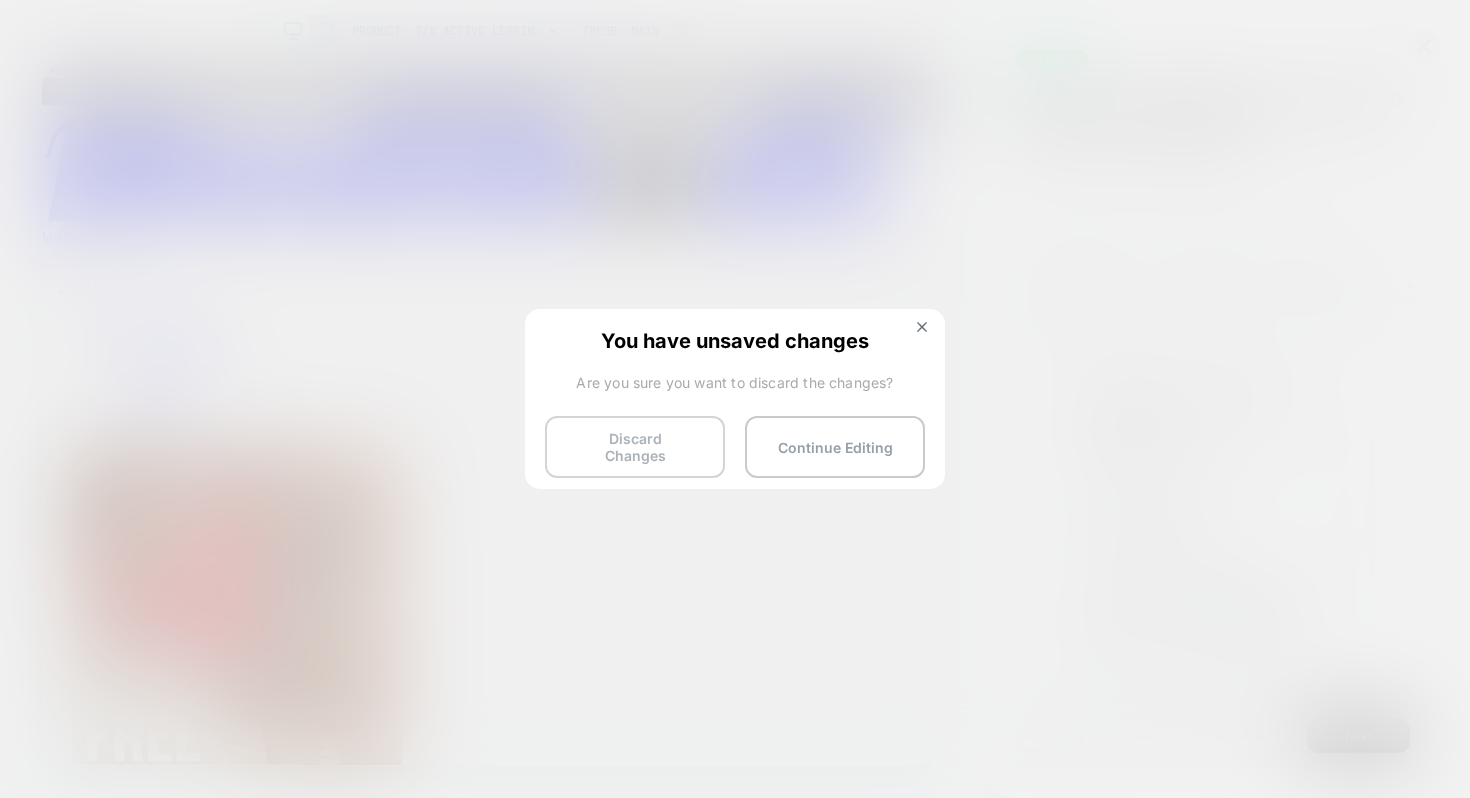 click on "Discard Changes" at bounding box center [635, 447] 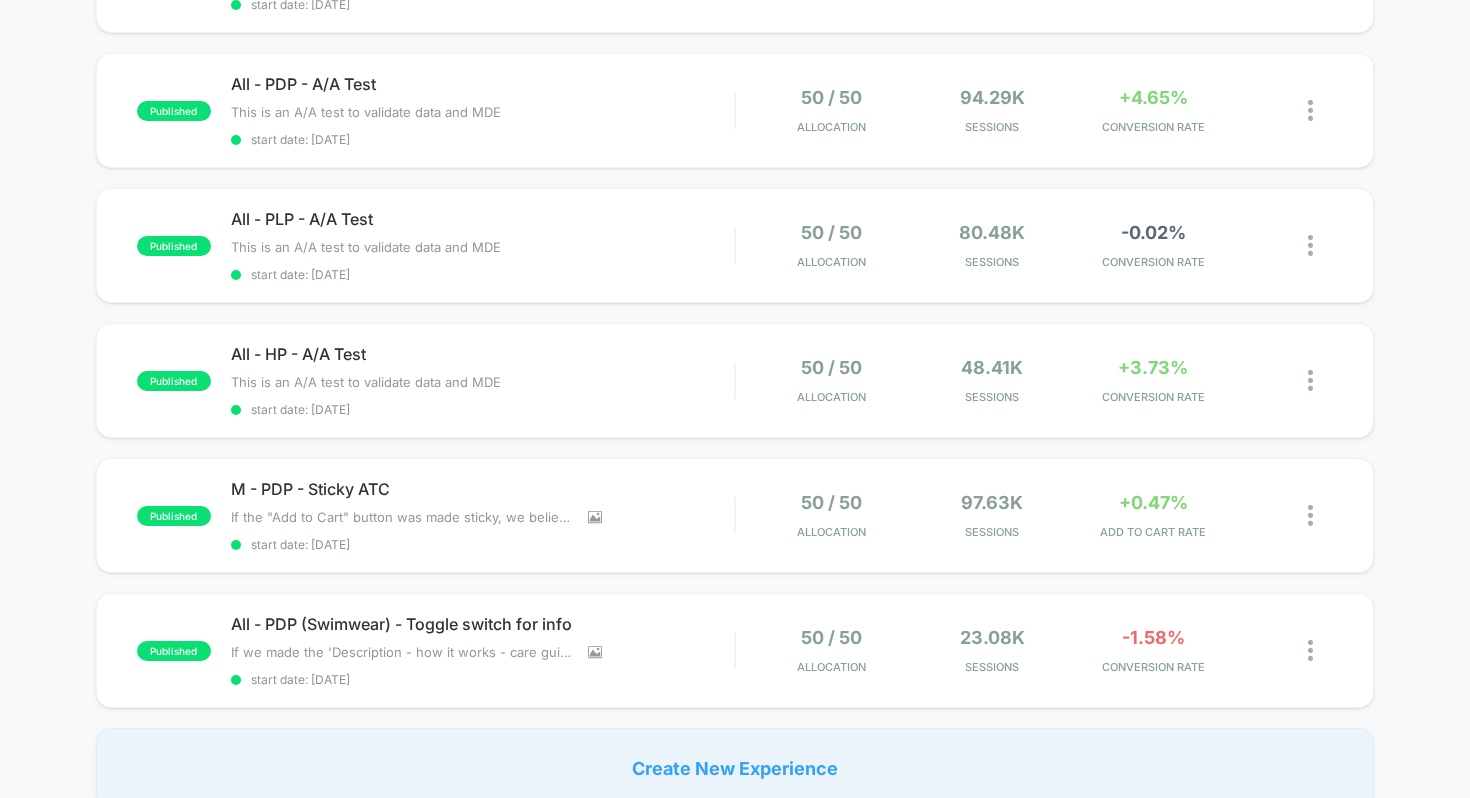 scroll, scrollTop: 1112, scrollLeft: 0, axis: vertical 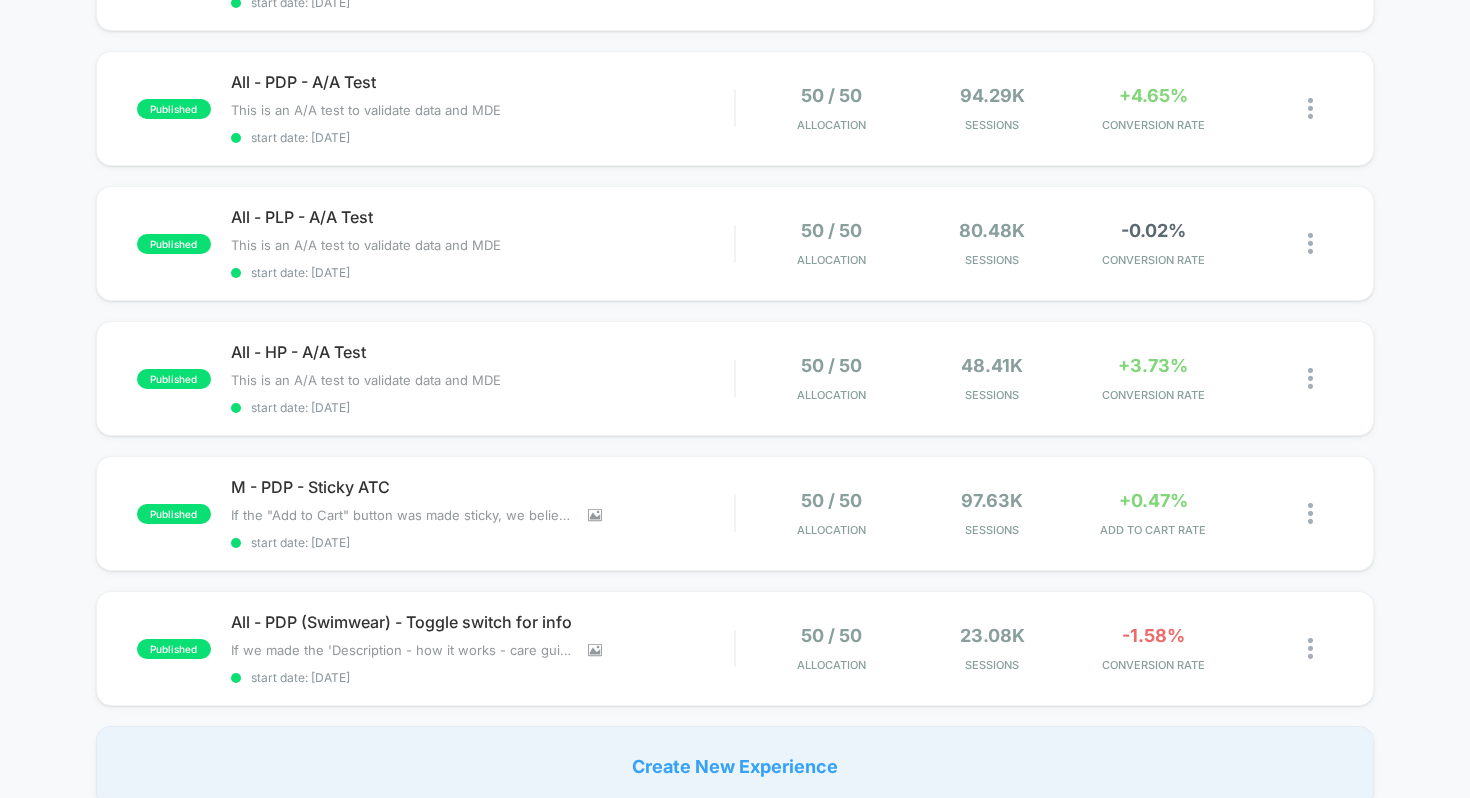 click on "published All - PDP - Add FAQ accordion to bottom of the page  If we add an FAQ section to the bottom of the PDP pages it will help consumers better learn about how the products works as well as providing us key info on what information is missing from the PDP page [DATE] - Fixed Clarity JS [DATE] - Added Clarity JS for heatmapping and segmentation Click to view images Click to edit experience details If we add an FAQ section to the bottom of the PDP pages it will help consumers better learn about how the products works as well as providing us key info on what information is missing from the PDP page30/06/25 - Fixed Clarity JS17/06/2025 - Added Clarity JS for heatmapping and segmentation start date: [DATE] 50 / 50 Allocation 159.53k Sessions +1.20% CONVERSION RATE published A/A test entire site Entire site A/A test Click to edit experience details Entire site A/A test start date: [DATE] 50 / 50 Allocation 45.78k Sessions -1.41% CONVERSION RATE published All - PDP (High Inv) - Low Stock alert , ," at bounding box center [735, -44] 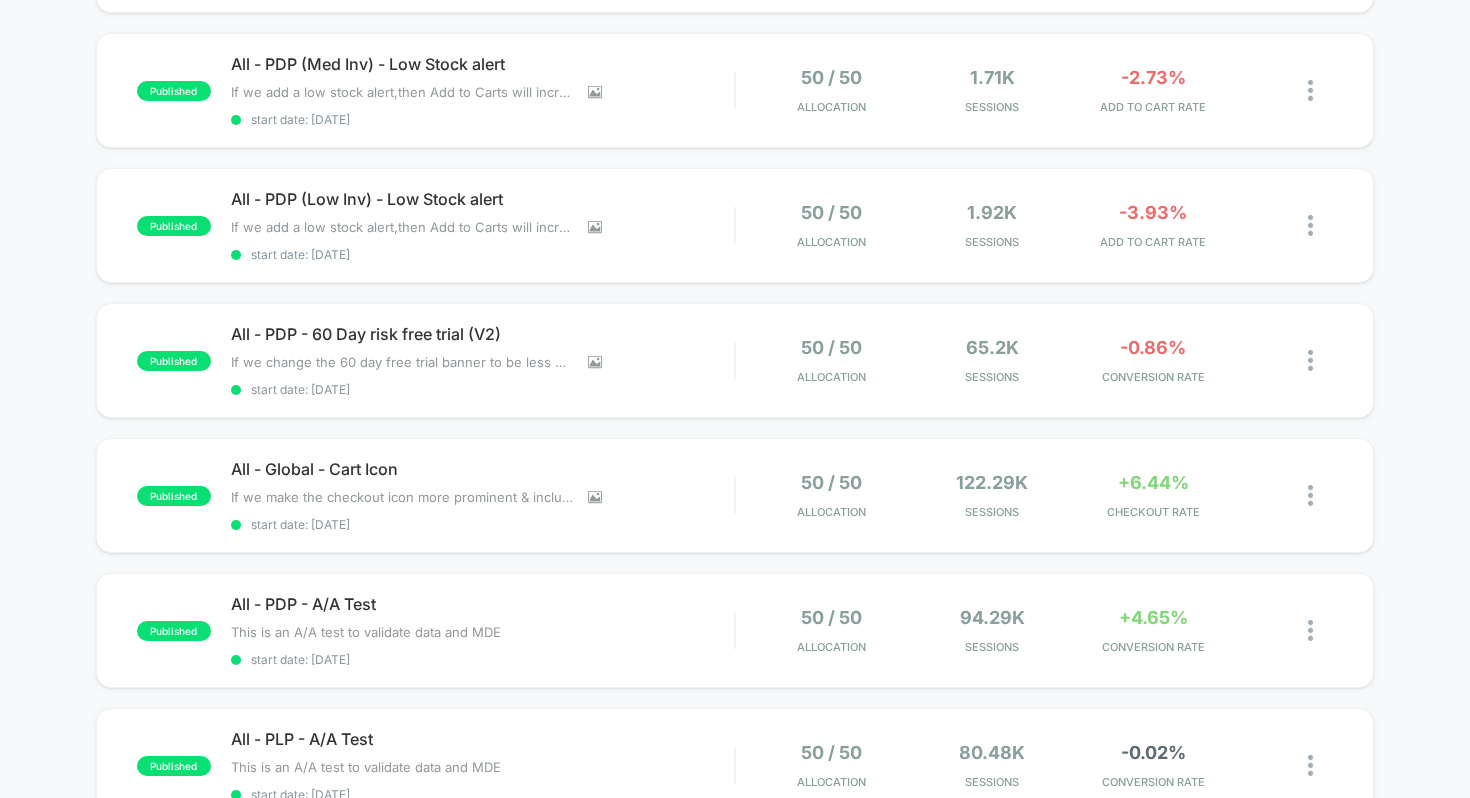 scroll, scrollTop: 0, scrollLeft: 0, axis: both 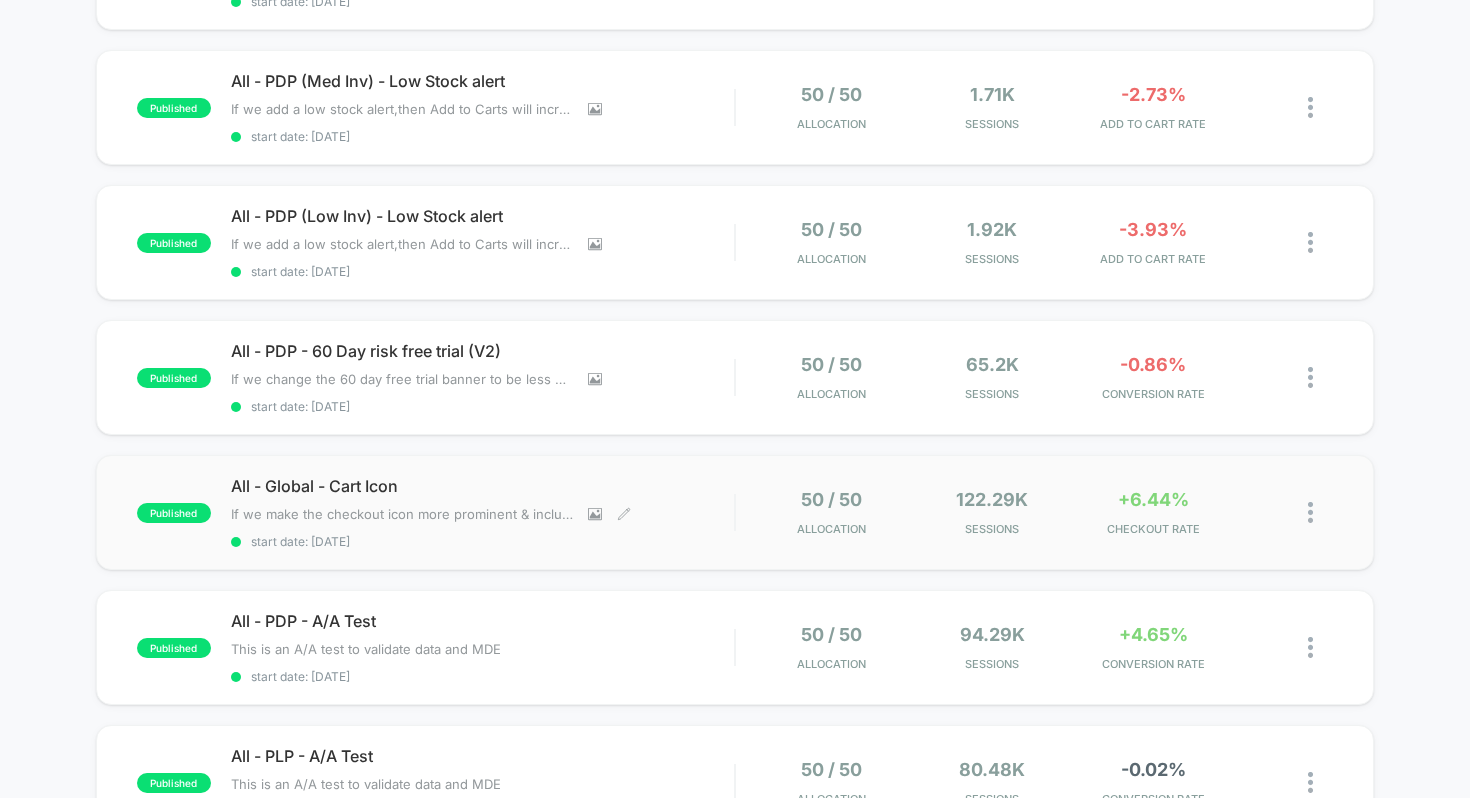 click on "All - Global - Cart Icon" at bounding box center [483, 486] 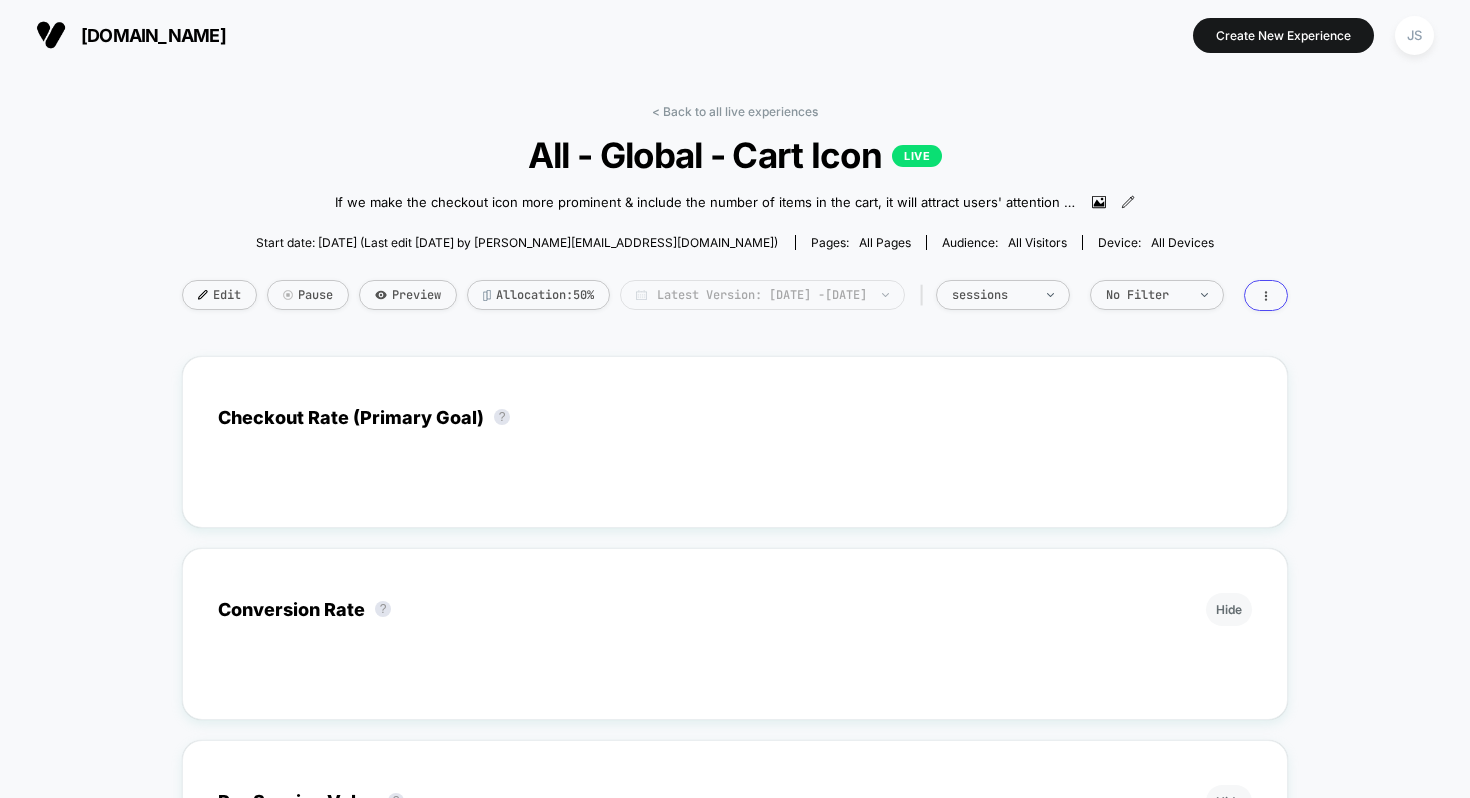 click on "Latest Version:     [DATE]    -    [DATE]" at bounding box center [762, 295] 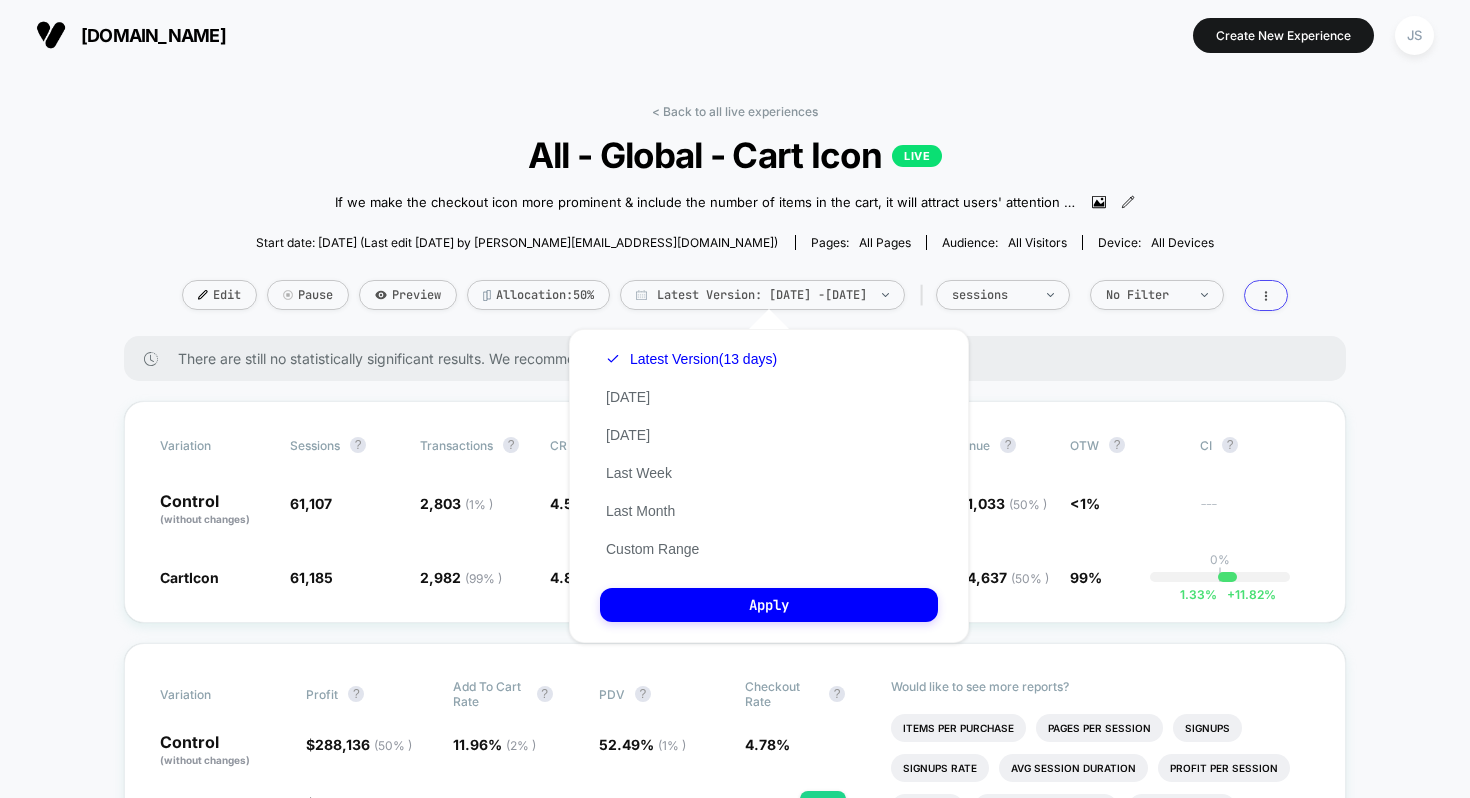 click on "< Back to all live experiences  All - Global - Cart Icon LIVE If we make the checkout icon more prominent & include the number of items in the cart, it will attract users' attention leading to reduced cart abandonments and increased conversions.  Click to view images Click to edit experience details If we make the checkout icon more prominent & include the number of items in the cart, it will attract users' attention leading to reduced cart abandonments and increased conversions.  Start date: [DATE] (Last edit [DATE] by [EMAIL_ADDRESS][DOMAIN_NAME]) Pages: all pages Audience: All Visitors Device: all devices Edit Pause  Preview Allocation:  50% Latest Version:     [DATE]    -    [DATE] |   sessions   No Filter" at bounding box center [735, 220] 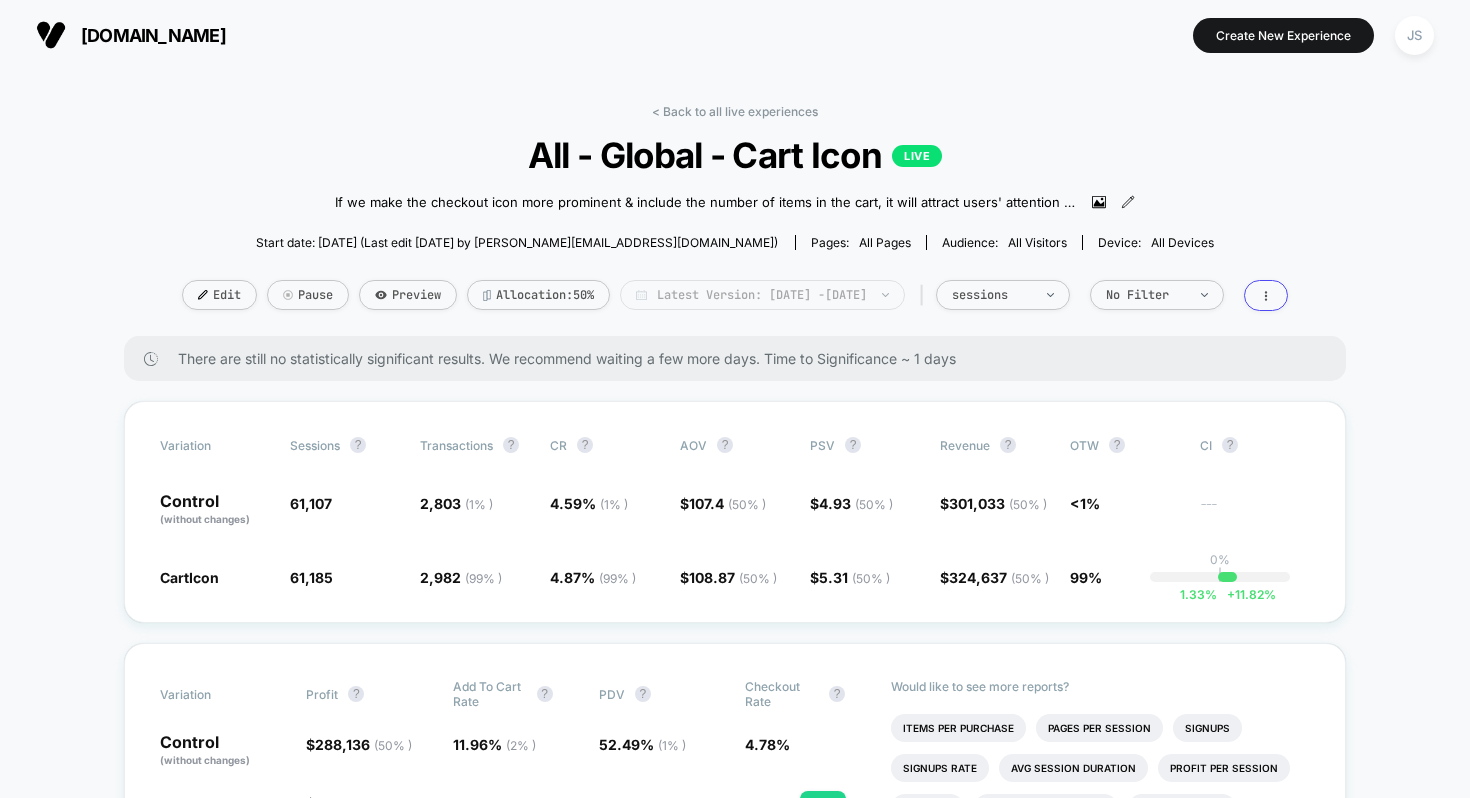 click on "Latest Version:     [DATE]    -    [DATE]" at bounding box center [762, 295] 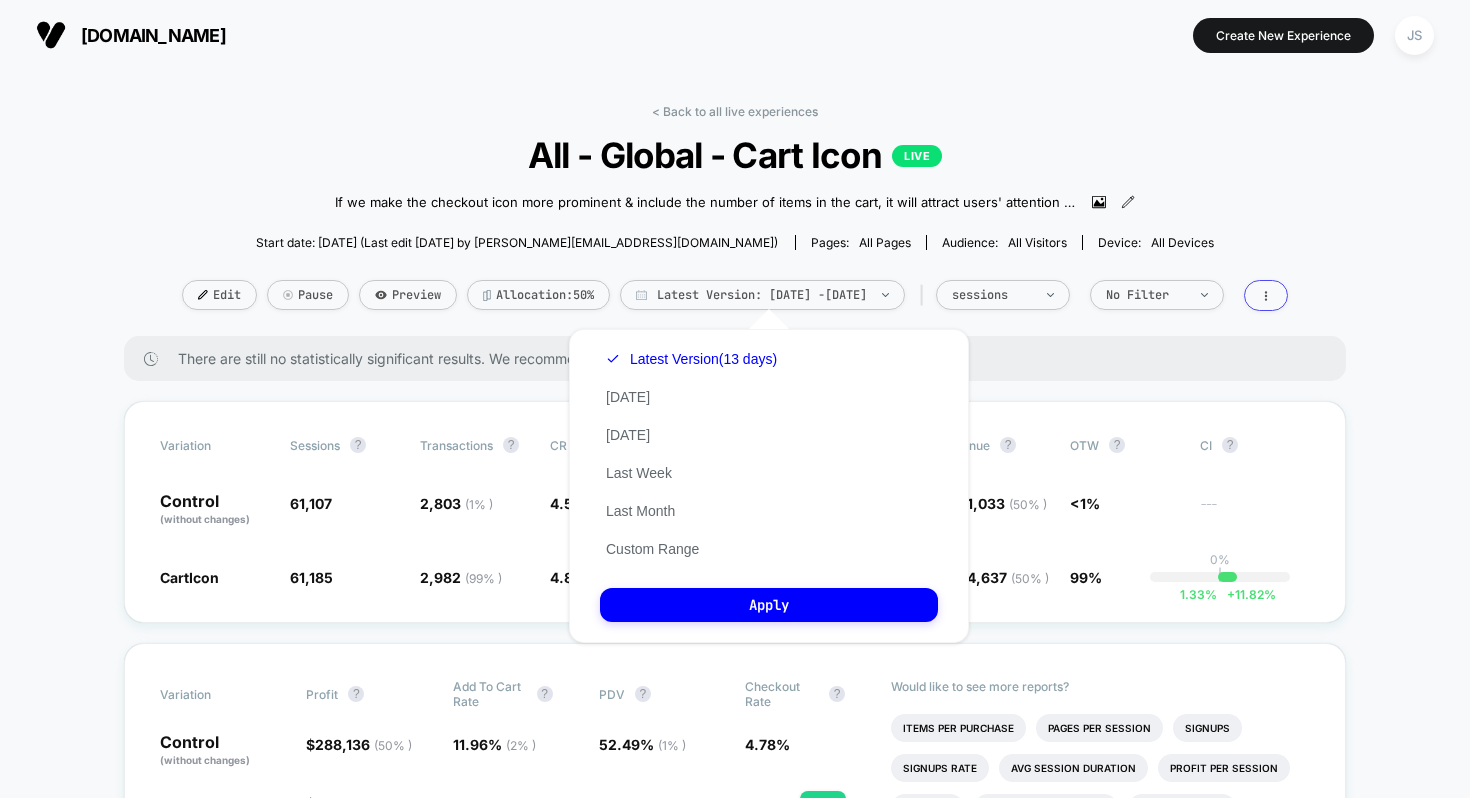 click on "All - Global - Cart Icon LIVE" at bounding box center [734, 155] 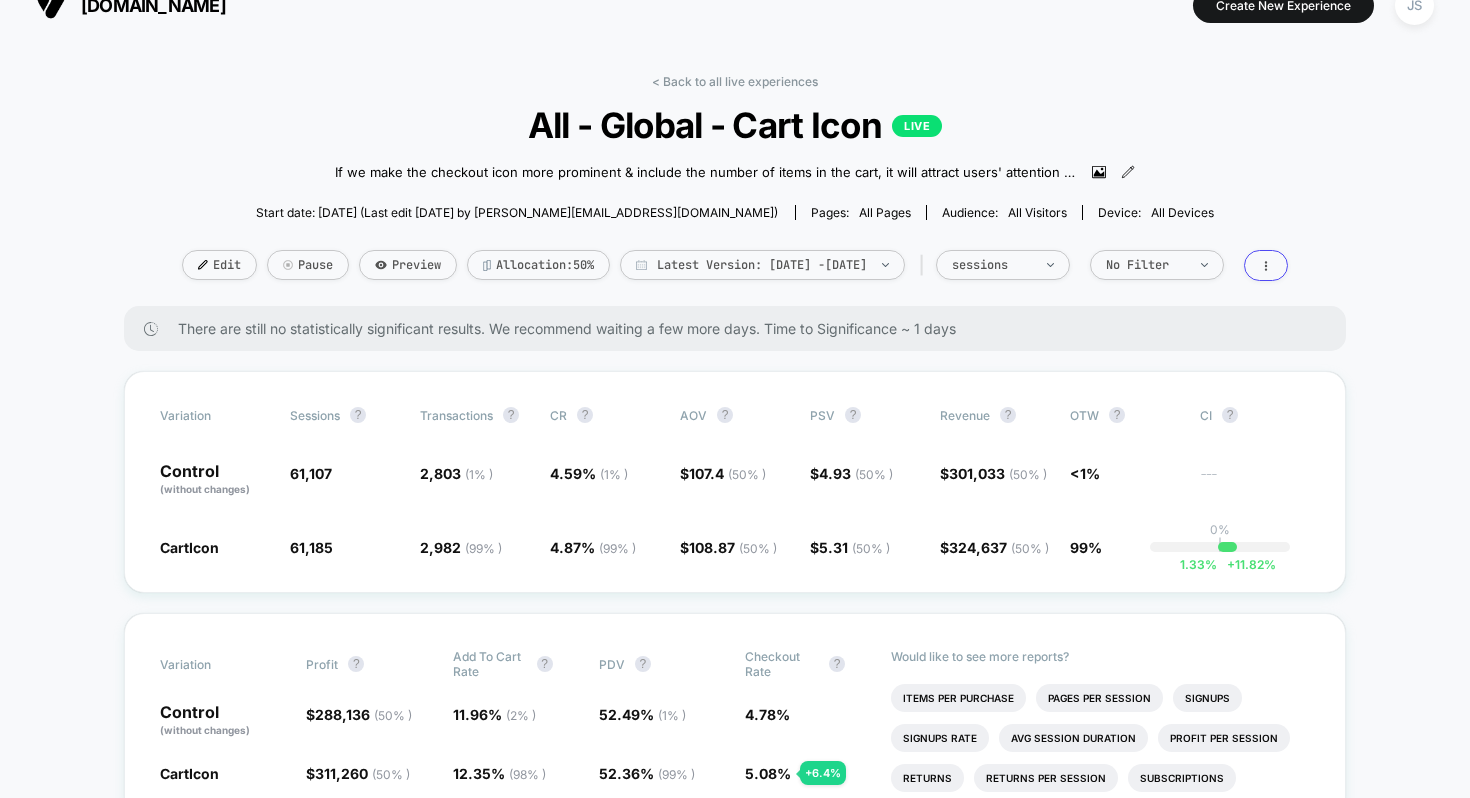scroll, scrollTop: 0, scrollLeft: 0, axis: both 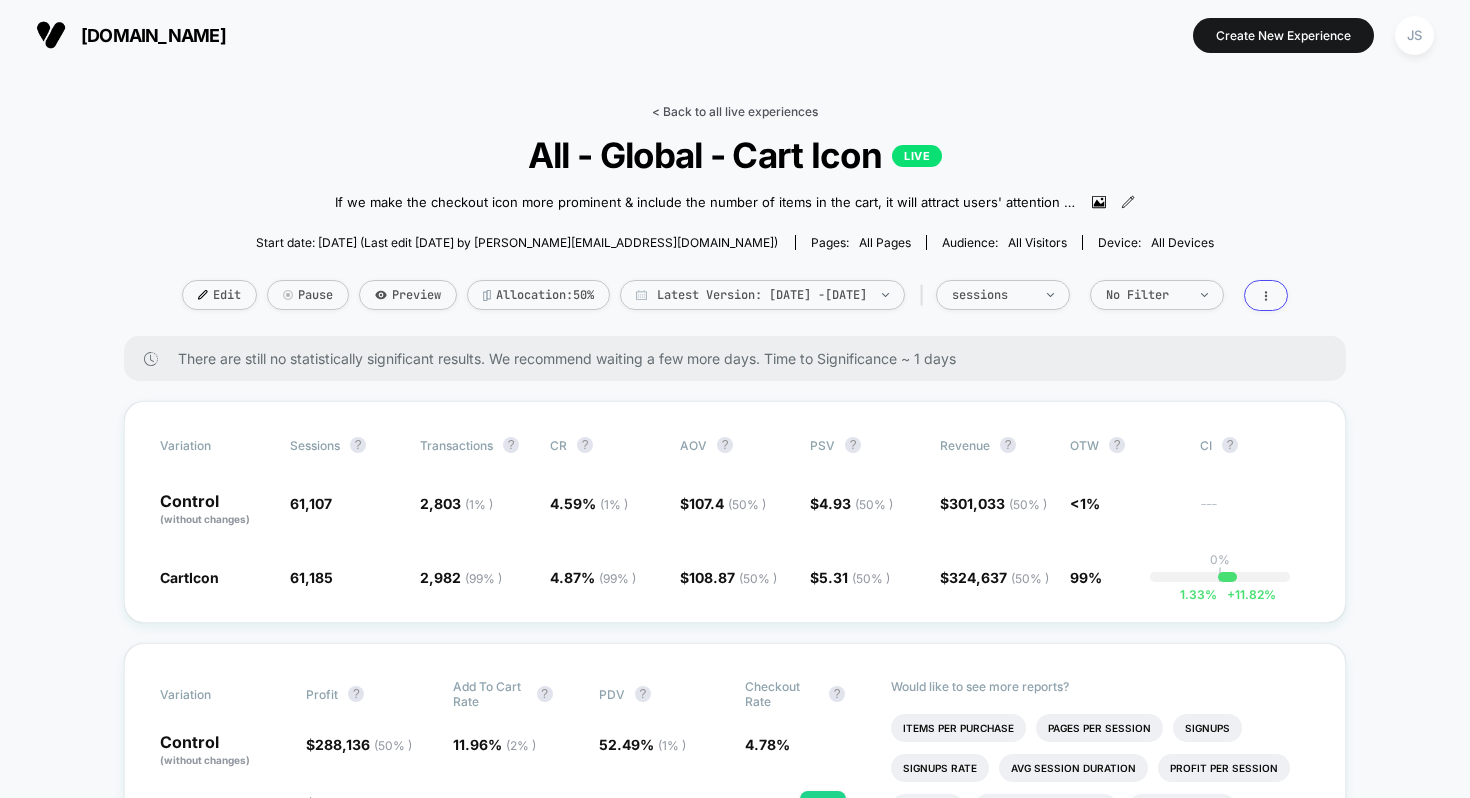 click on "< Back to all live experiences" at bounding box center [735, 111] 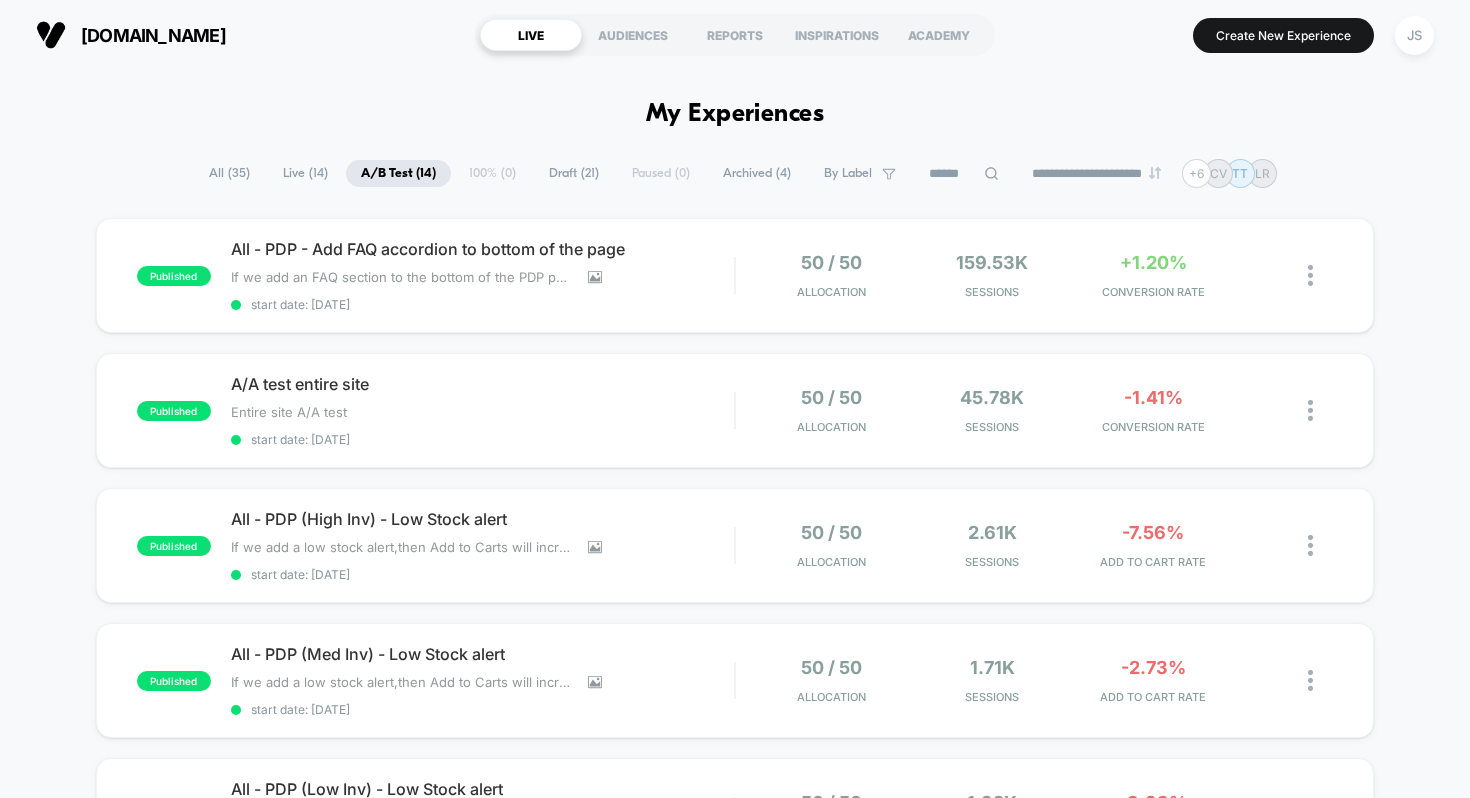 click on "My Experiences" at bounding box center [735, 114] 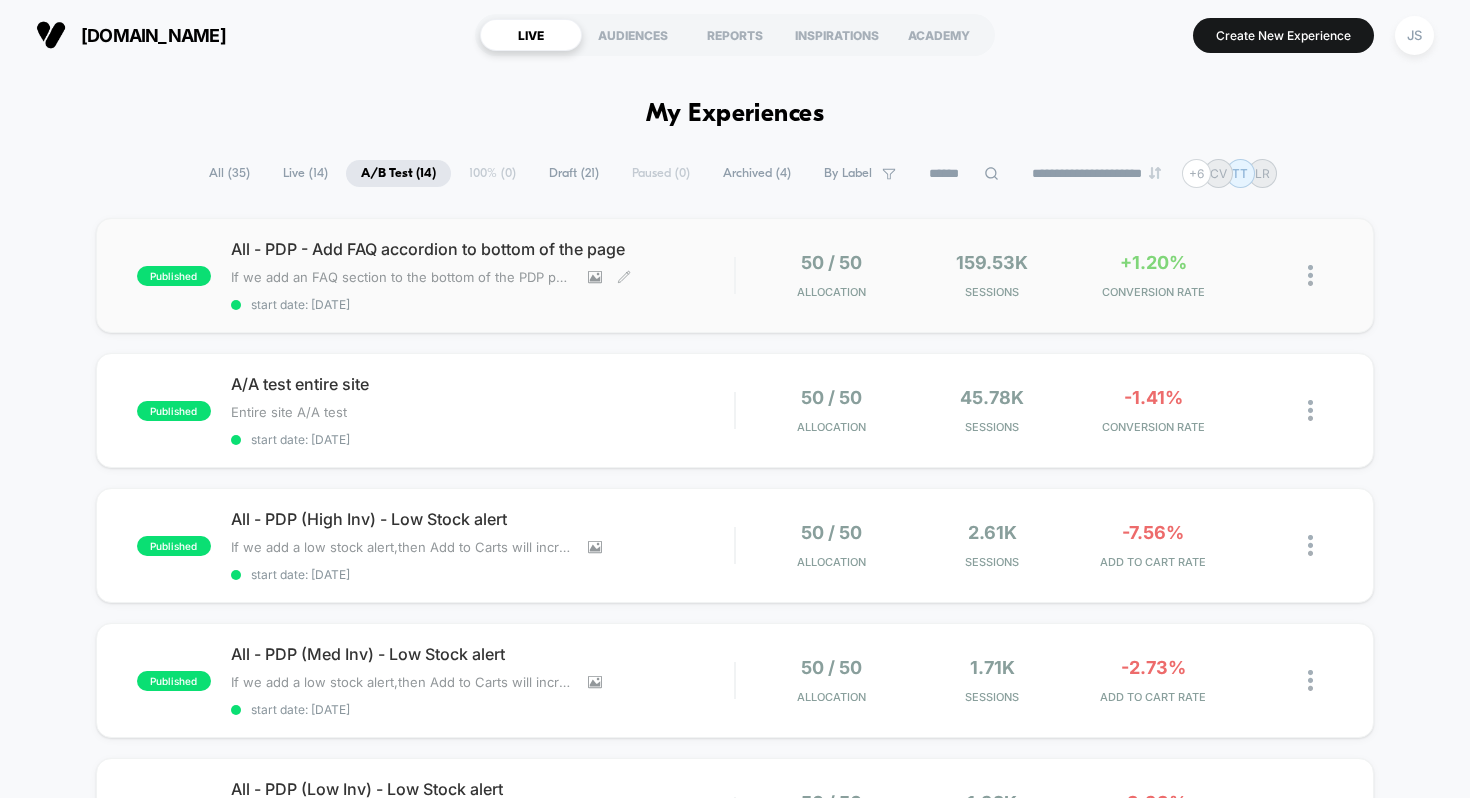 click on "All - PDP - Add FAQ accordion to bottom of the page" at bounding box center (483, 249) 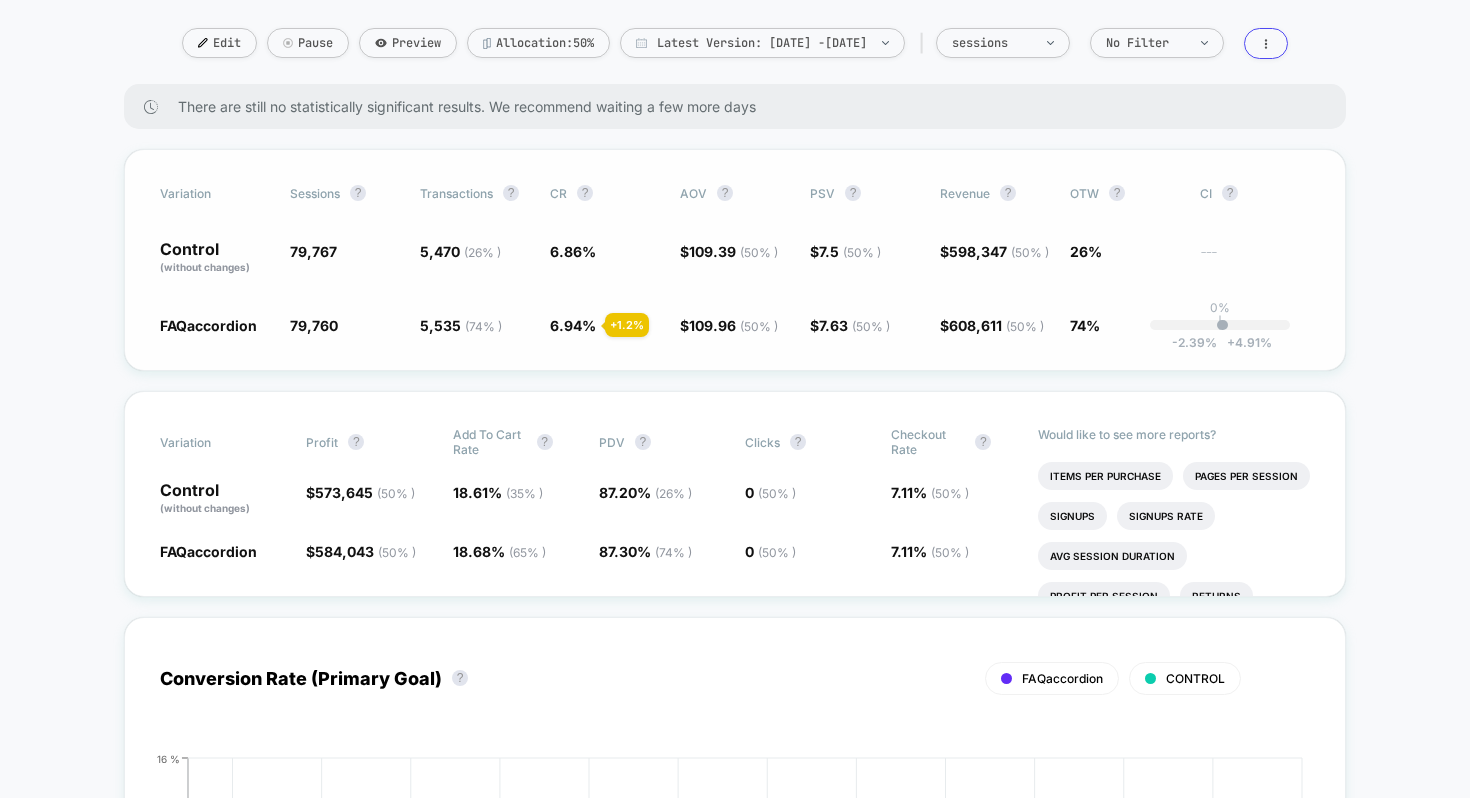 scroll, scrollTop: 192, scrollLeft: 0, axis: vertical 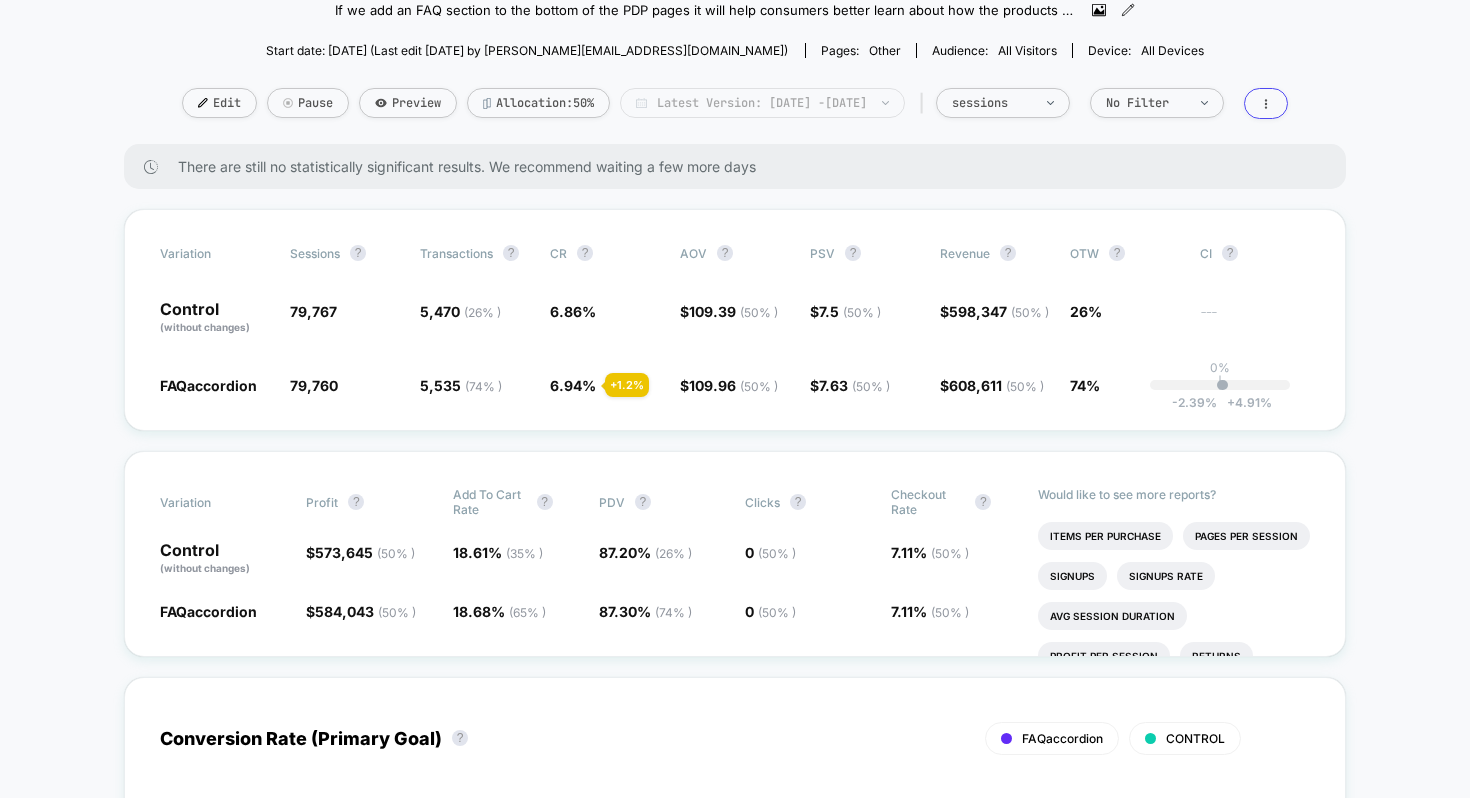 click on "Latest Version:     [DATE]    -    [DATE]" at bounding box center (762, 103) 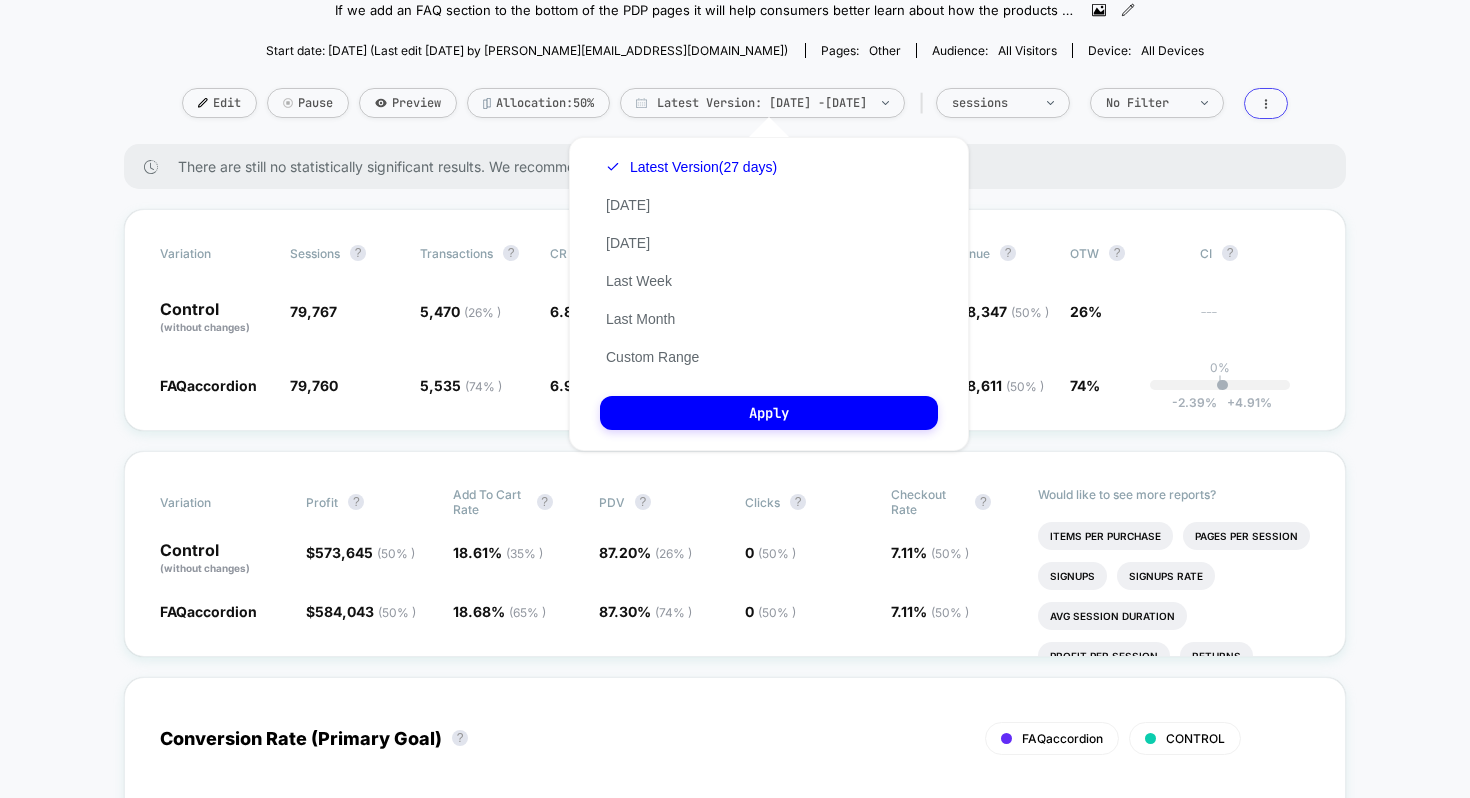 click on "Start date: [DATE] (Last edit [DATE] by [PERSON_NAME][EMAIL_ADDRESS][DOMAIN_NAME]) Pages: other Audience: All Visitors Device: all devices" at bounding box center [735, 50] 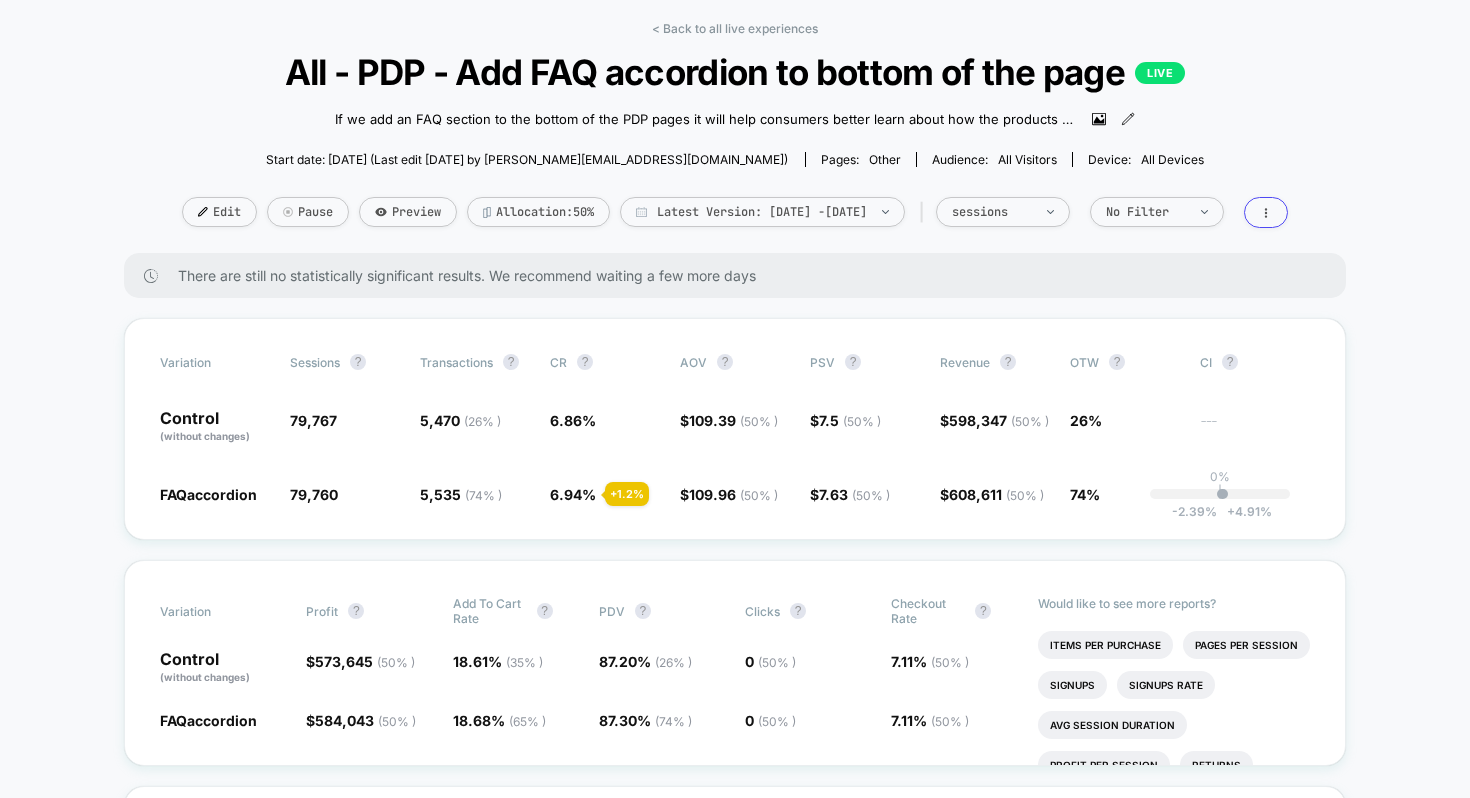 scroll, scrollTop: 81, scrollLeft: 0, axis: vertical 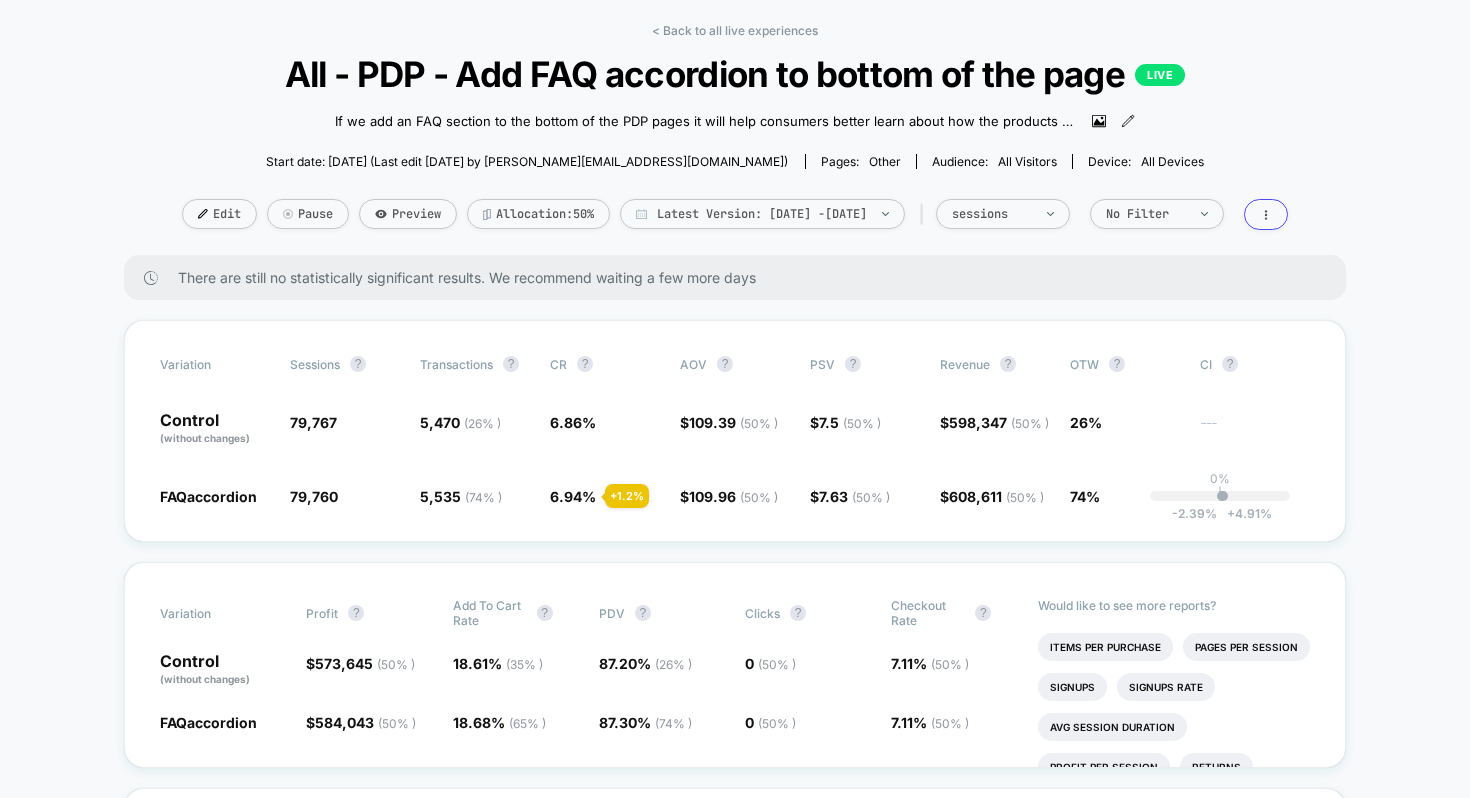 click on "< Back to all live experiences  All - PDP - Add FAQ accordion to bottom of the page  LIVE If we add an FAQ section to the bottom of the PDP pages it will help consumers better learn about how the products works as well as providing us key info on what information is missing from the PDP page [DATE] - Fixed Clarity JS [DATE] - Added Clarity JS for heatmapping and segmentation Click to view images Click to edit experience details If we add an FAQ section to the bottom of the PDP pages it will help consumers better learn about how the products works as well as providing us key info on what information is missing from the PDP page30/06/25 - Fixed Clarity JS17/06/2025 - Added Clarity JS for heatmapping and segmentation Start date: [DATE] (Last edit [DATE] by [PERSON_NAME][EMAIL_ADDRESS][DOMAIN_NAME]) Pages: other Audience: All Visitors Device: all devices Edit Pause  Preview Allocation:  50% Latest Version:     [DATE]    -    [DATE] |   sessions   No Filter" at bounding box center [735, 139] 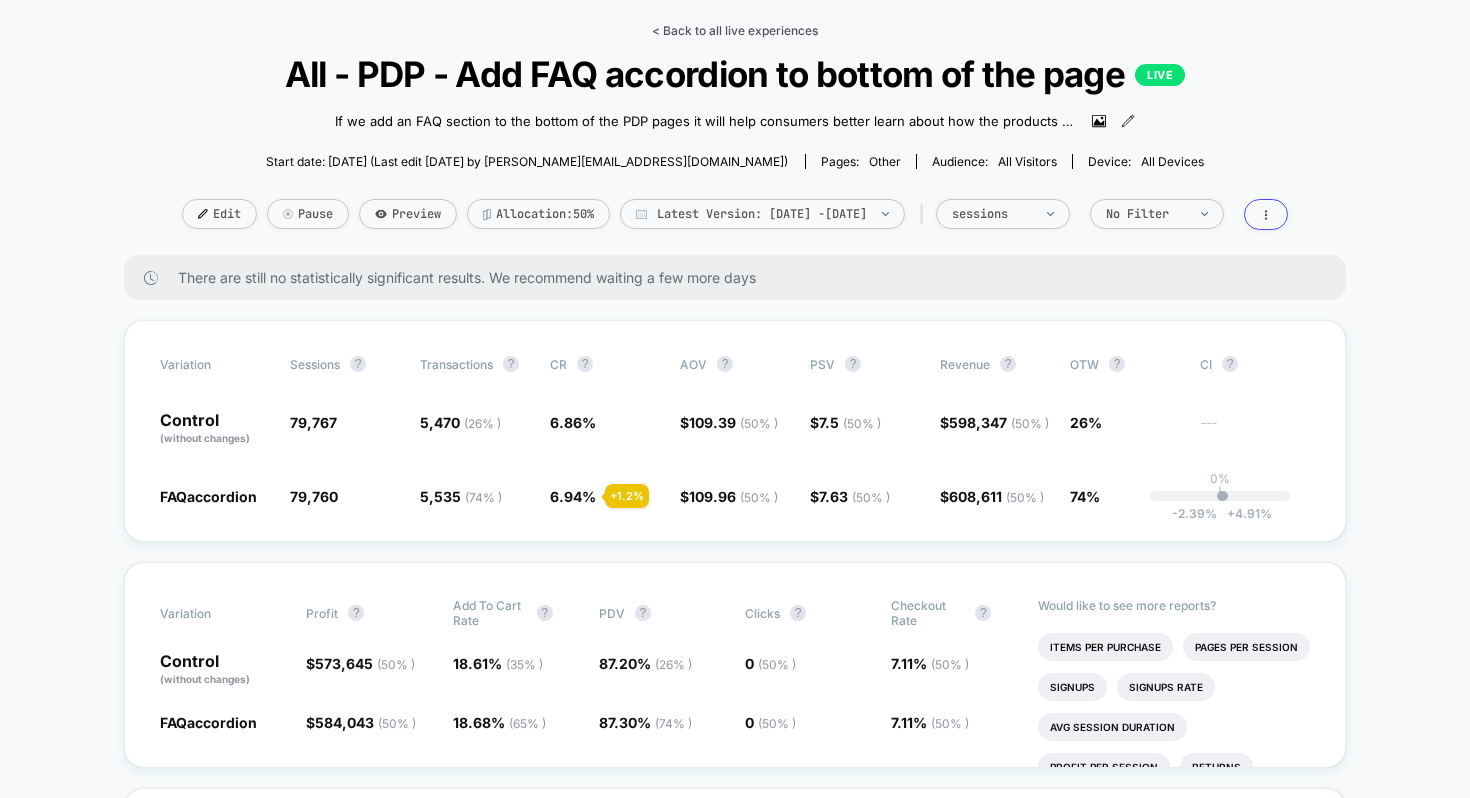 click on "< Back to all live experiences" at bounding box center (735, 30) 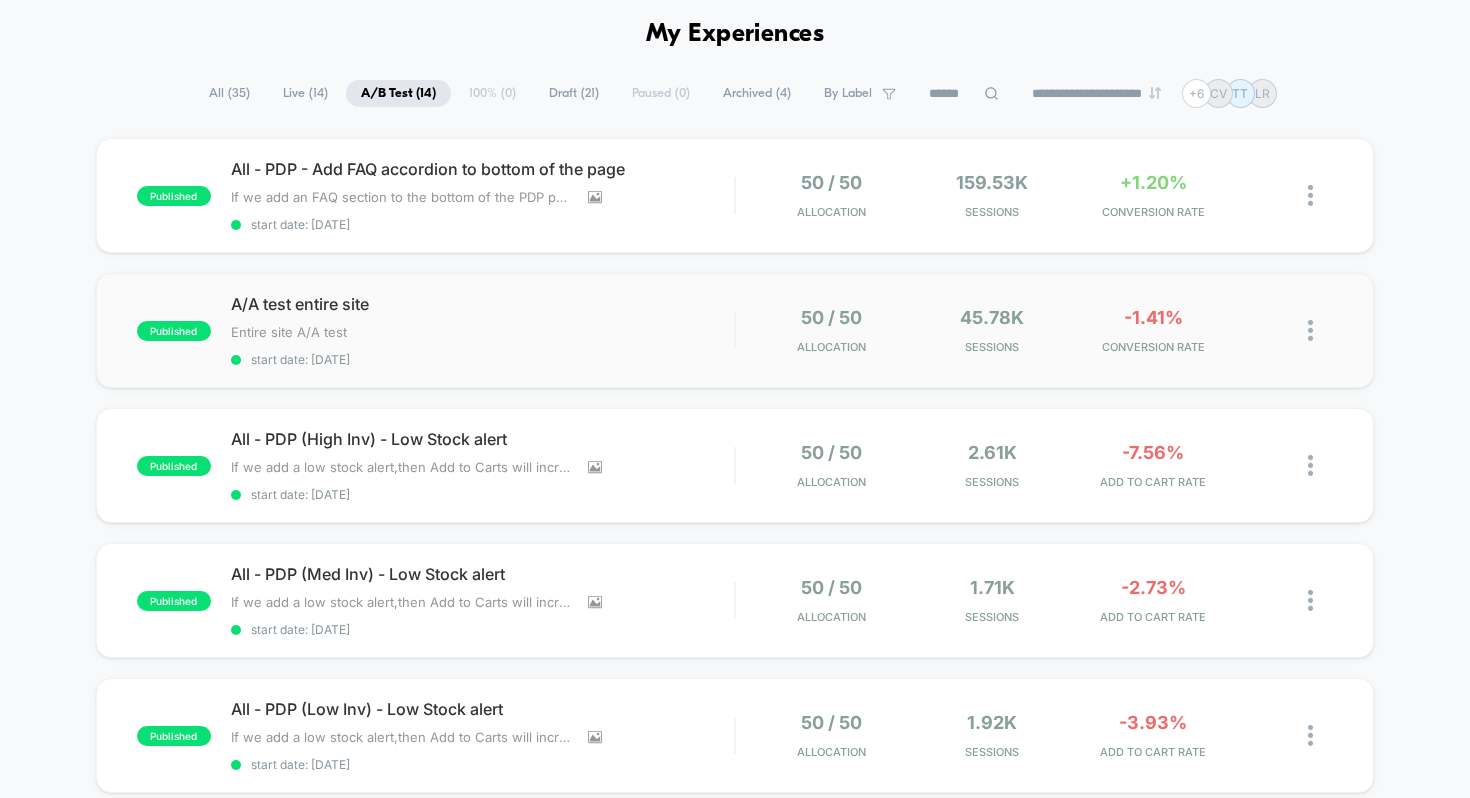 scroll, scrollTop: 100, scrollLeft: 0, axis: vertical 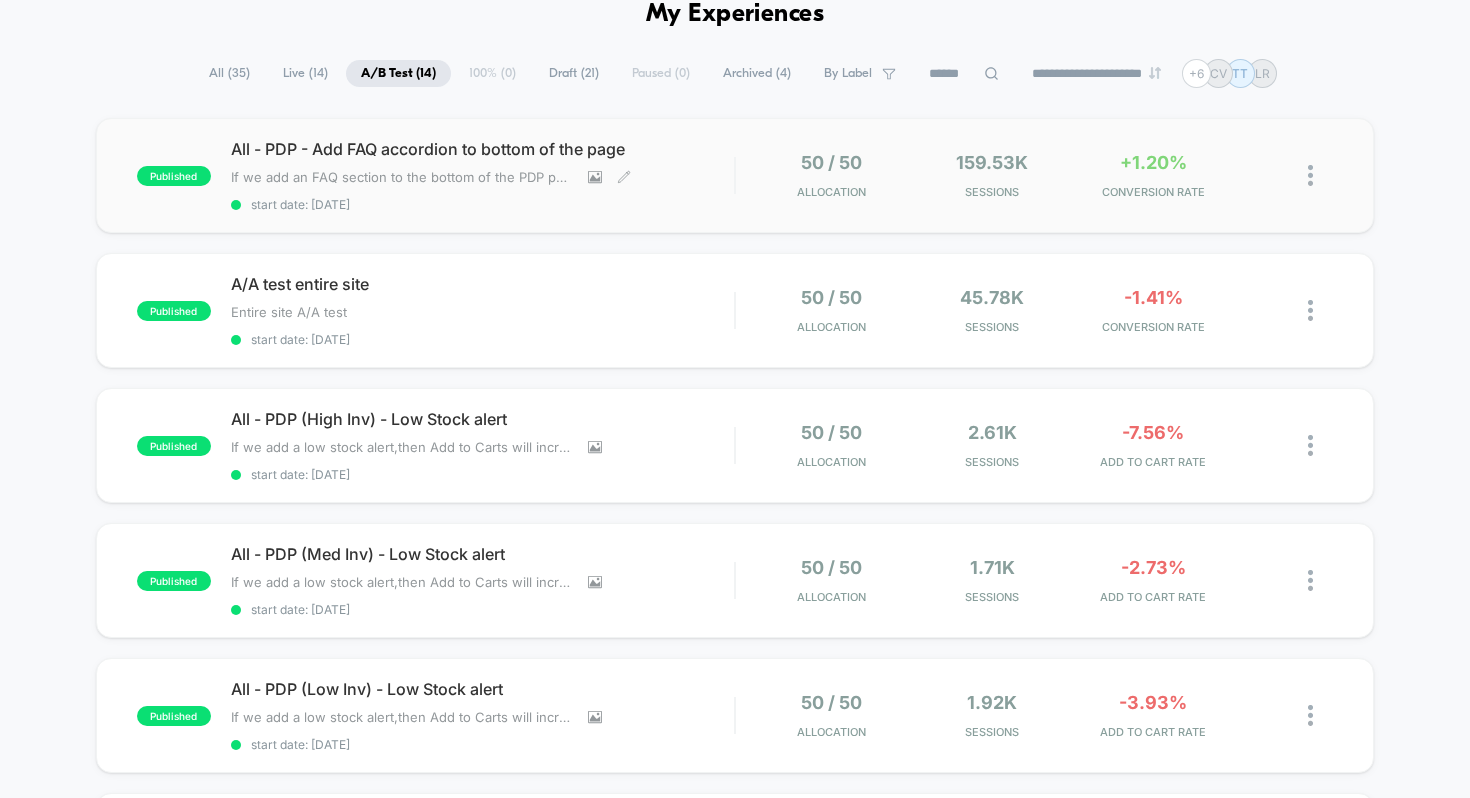 click on "All - PDP - Add FAQ accordion to bottom of the page" at bounding box center (483, 149) 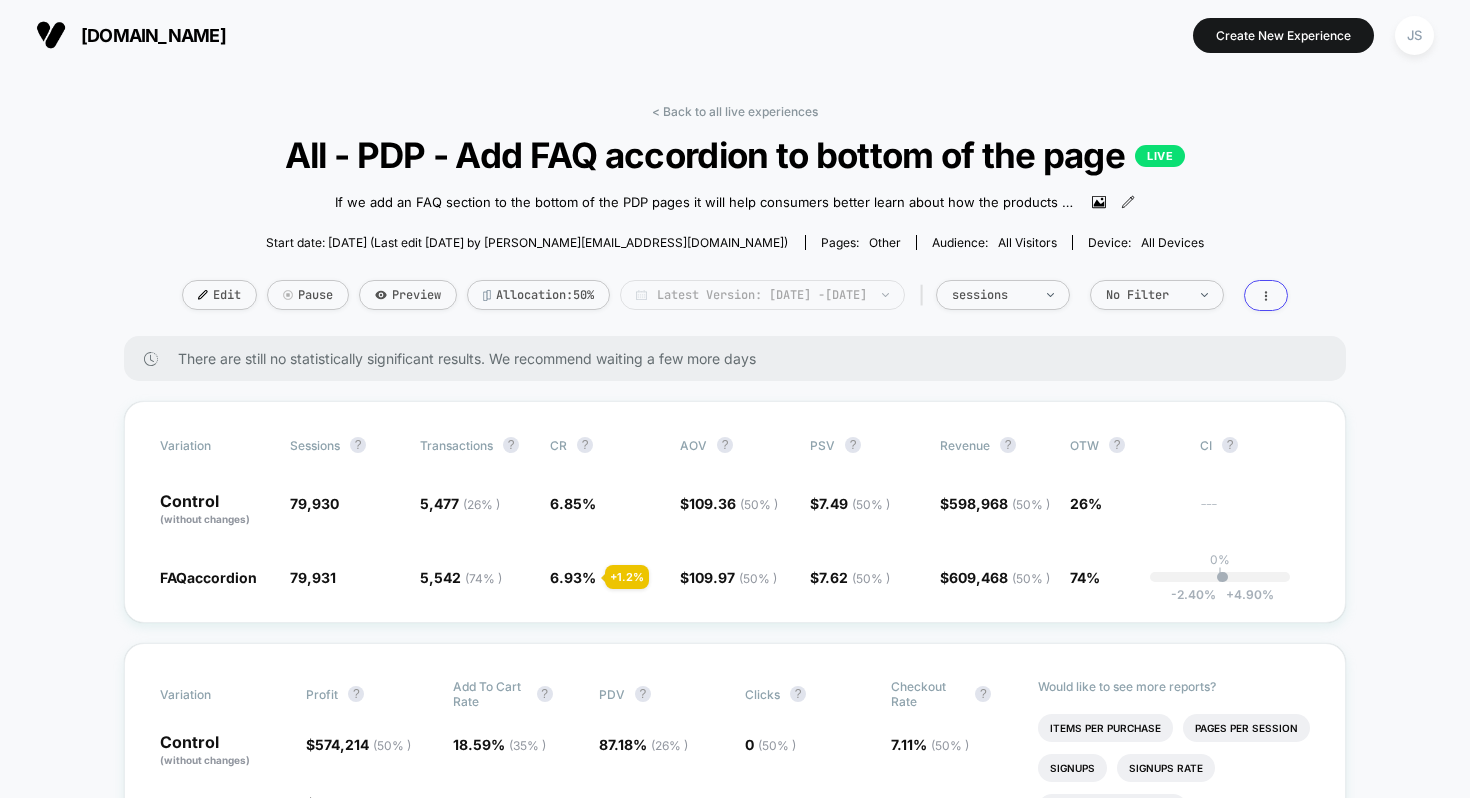click on "Latest Version:     [DATE]    -    [DATE]" at bounding box center [762, 295] 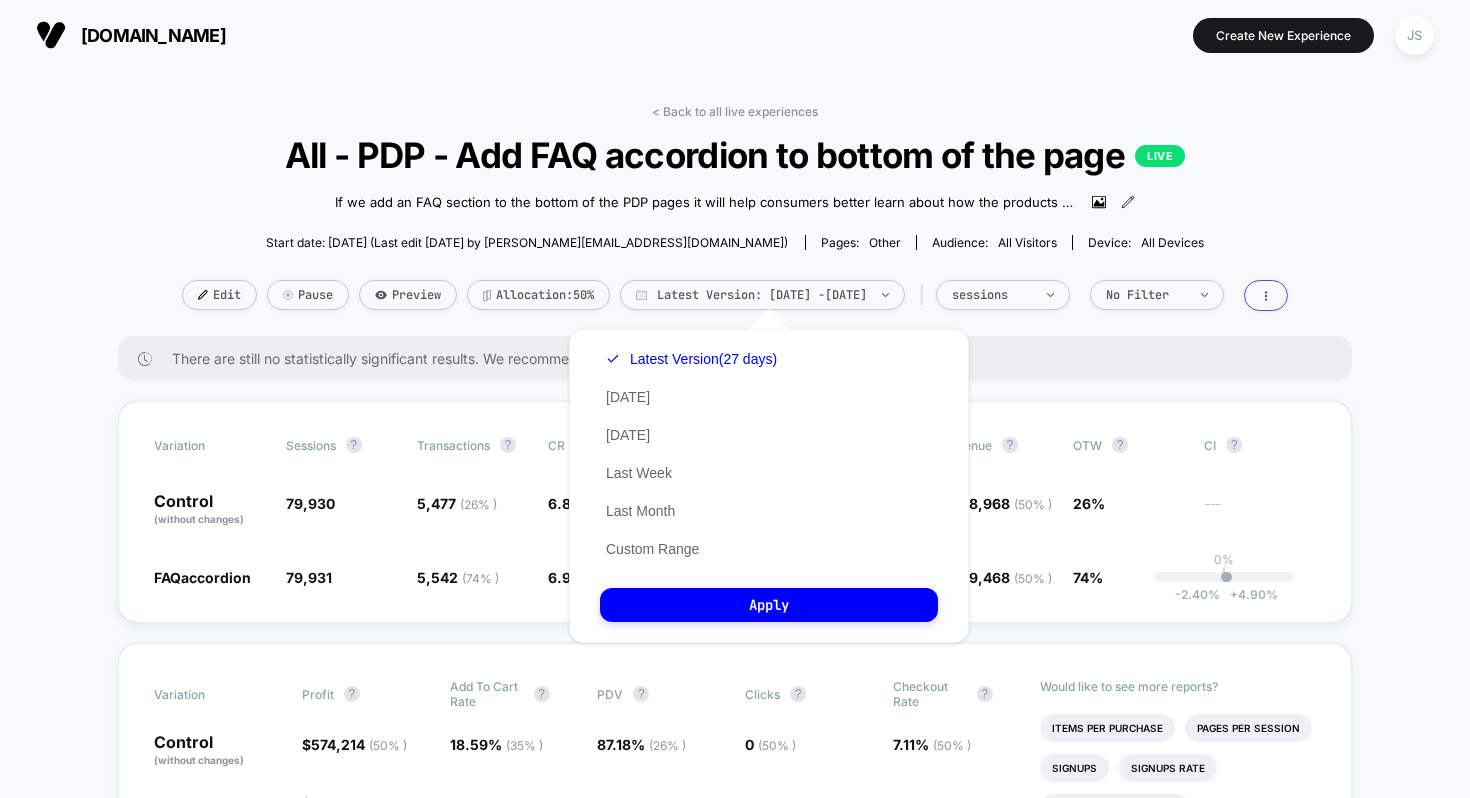 click on "[DOMAIN_NAME] Create New Experience JS" at bounding box center (735, 35) 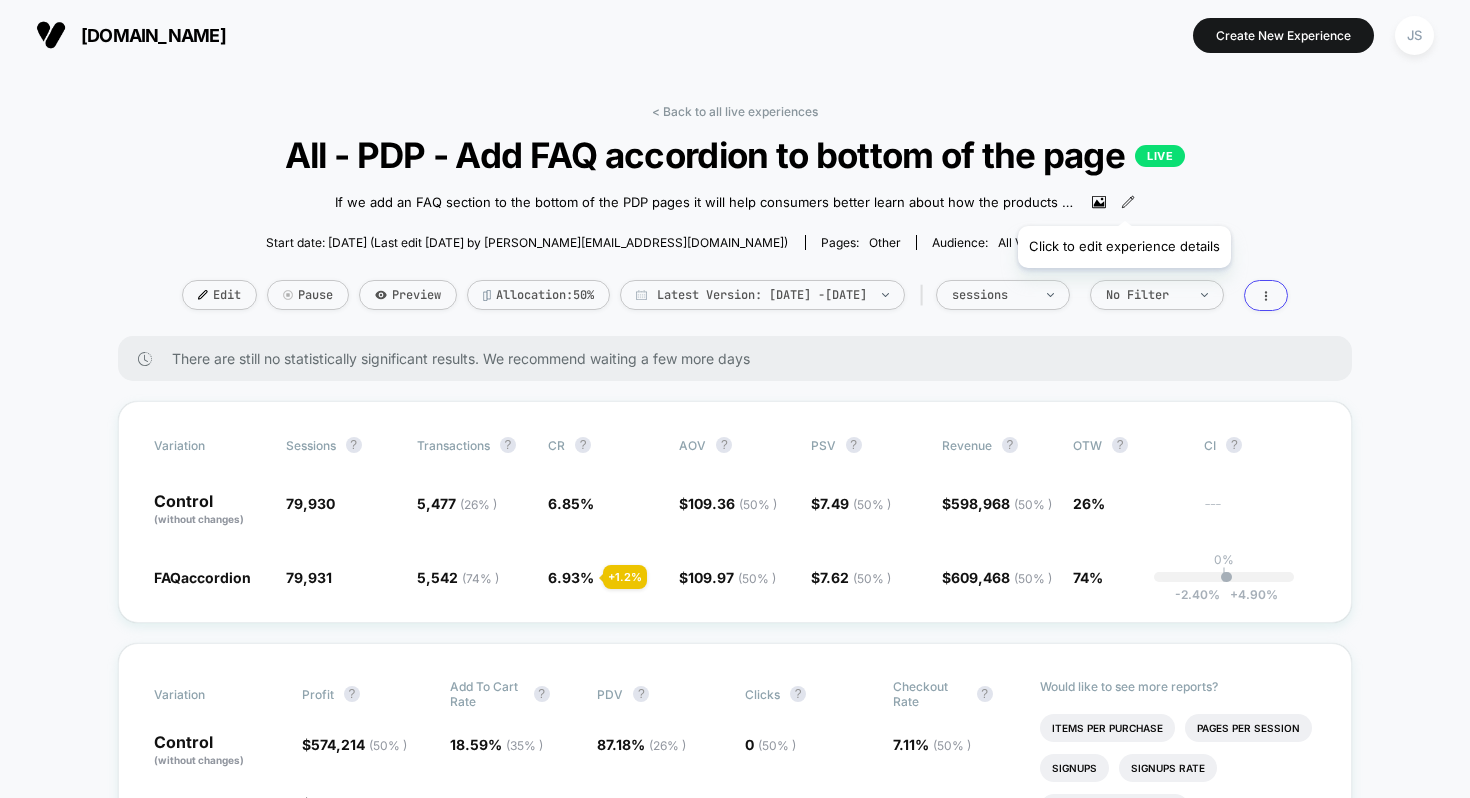 click 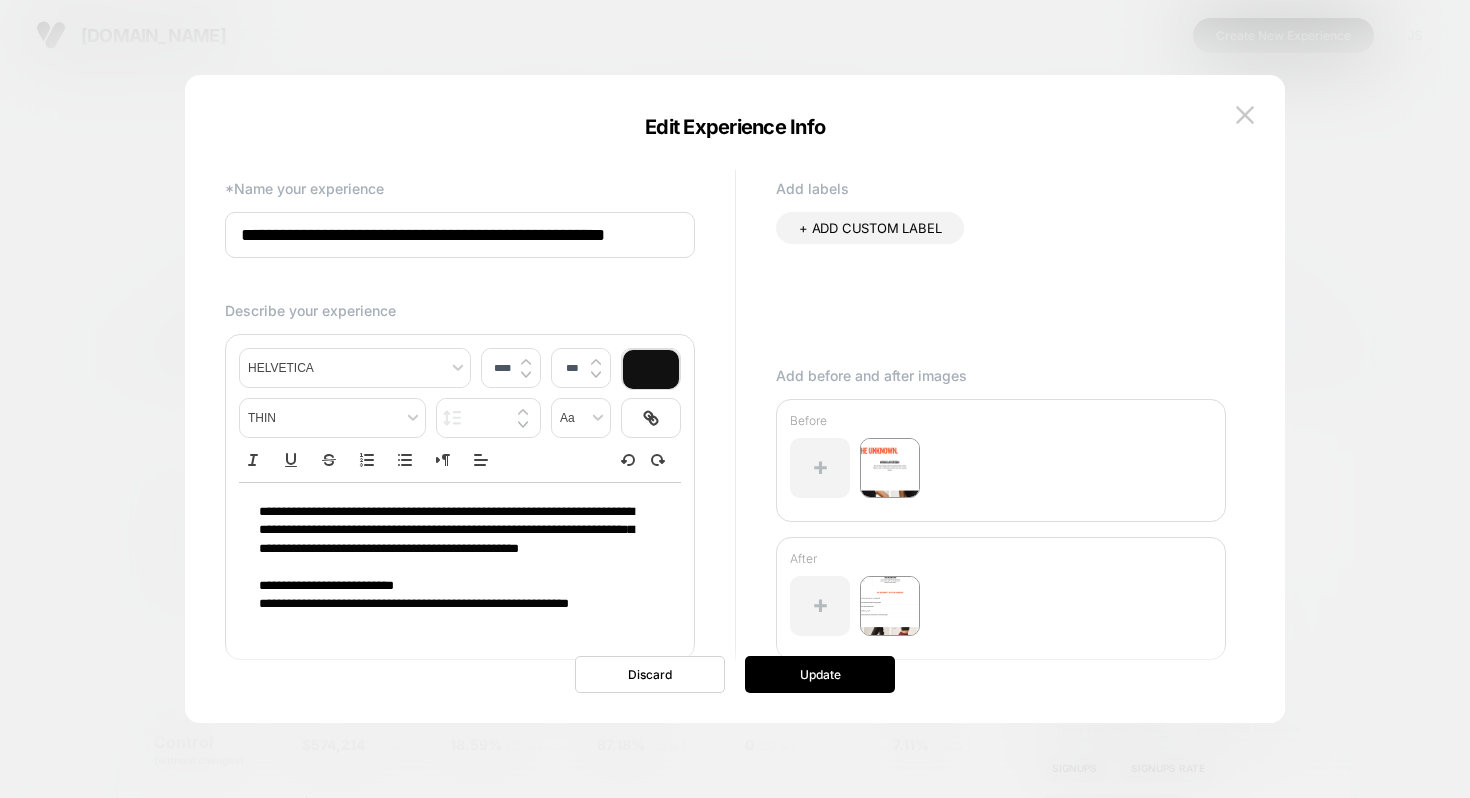 scroll, scrollTop: 10, scrollLeft: 0, axis: vertical 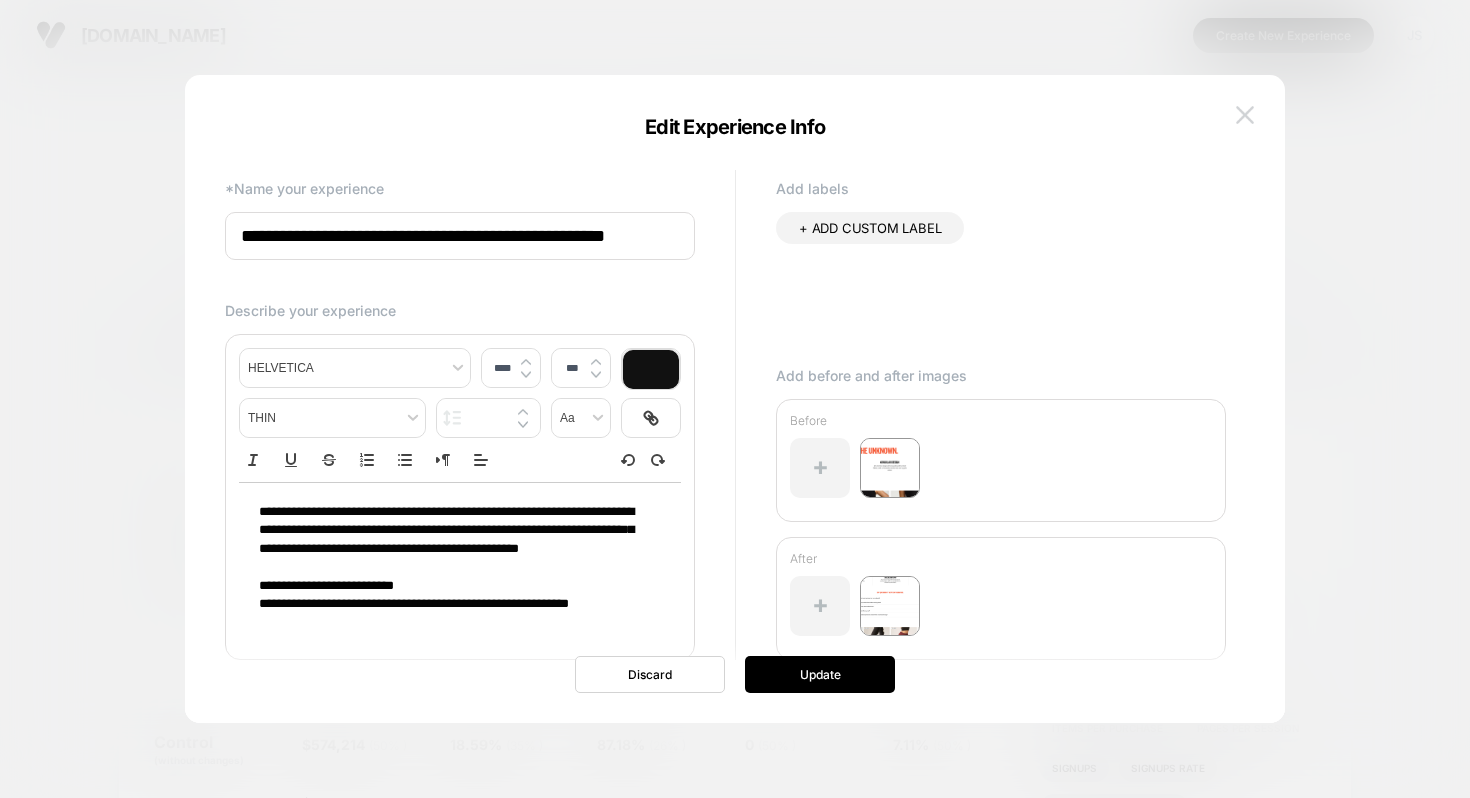click at bounding box center [1245, 115] 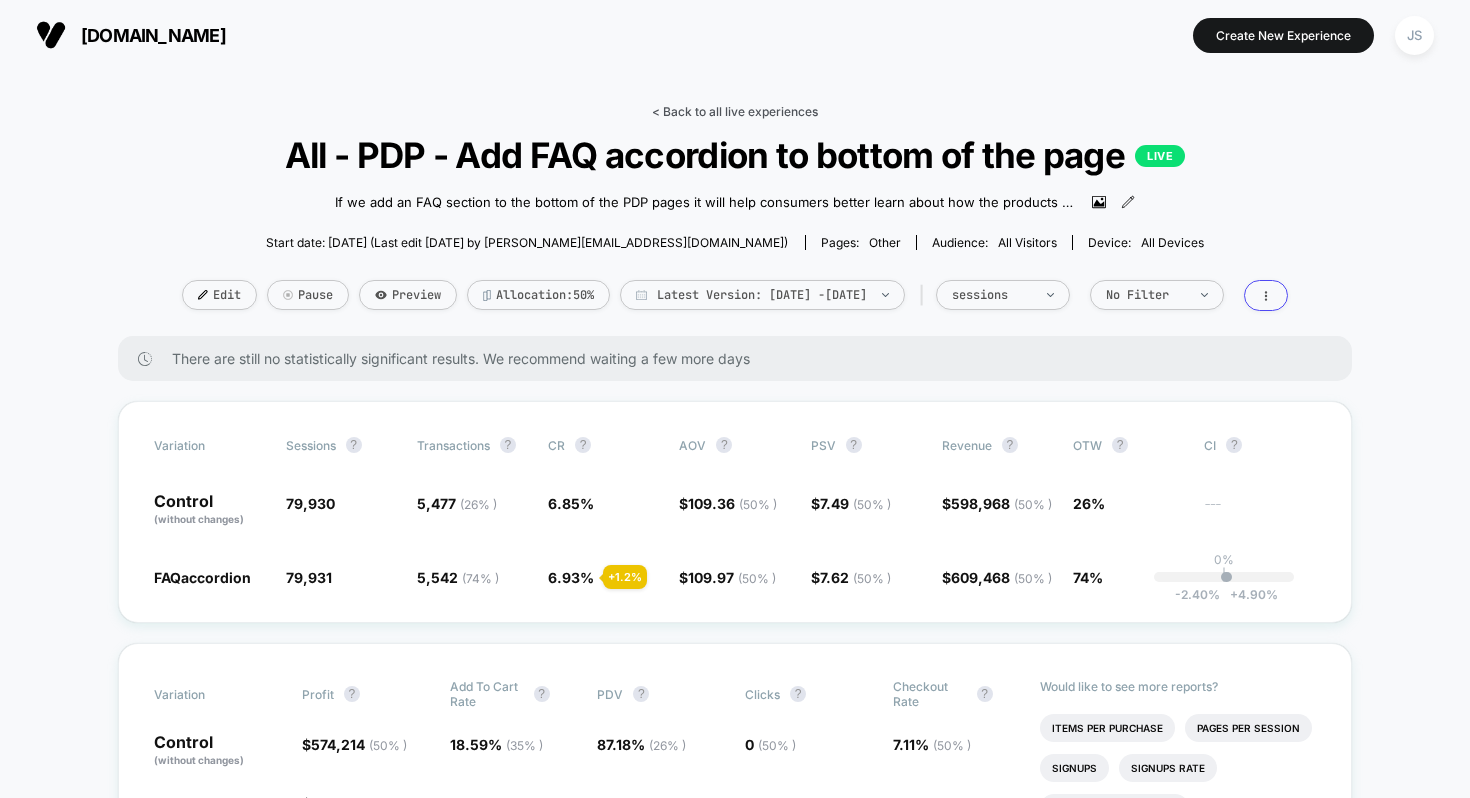 click on "< Back to all live experiences" at bounding box center (735, 111) 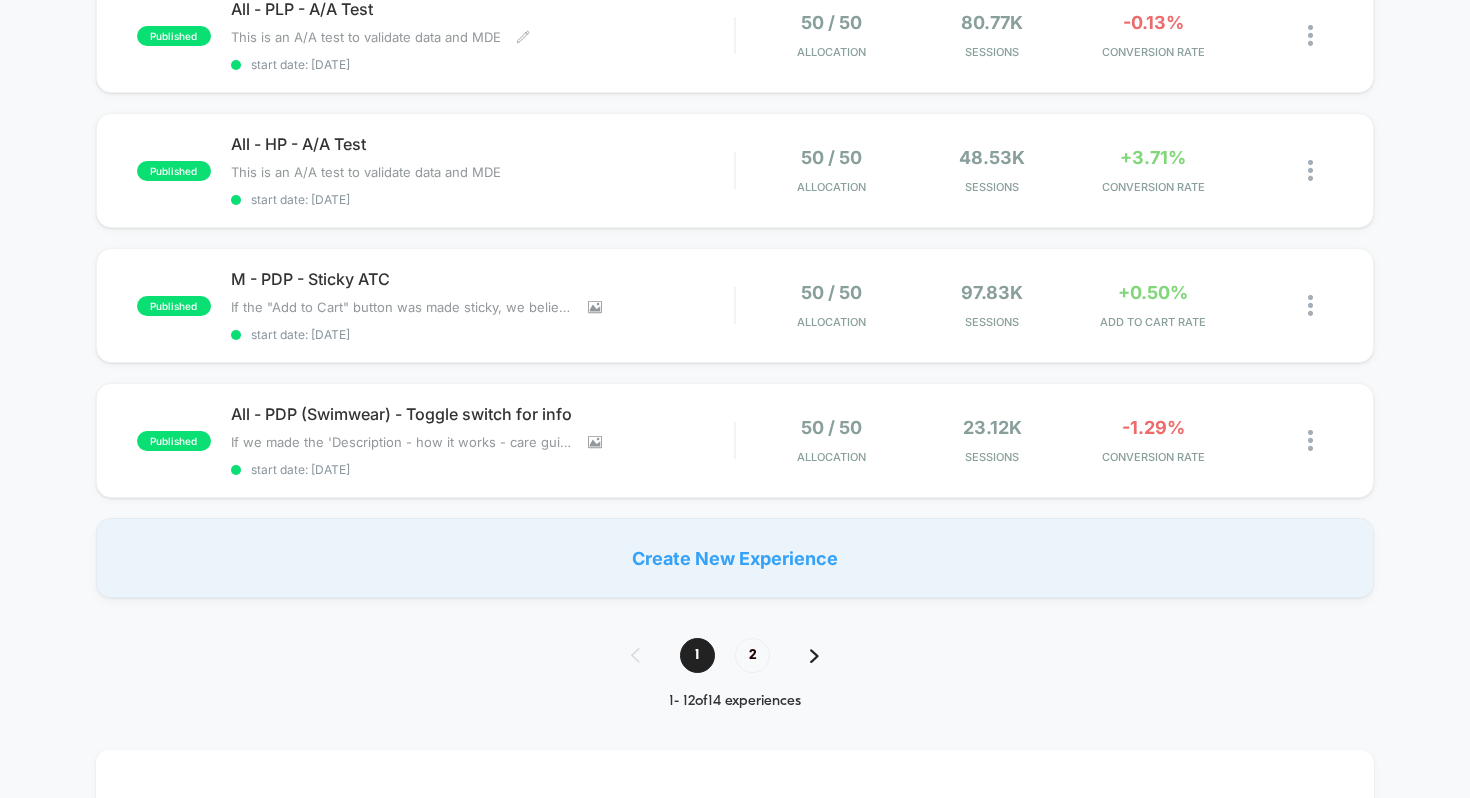 scroll, scrollTop: 1318, scrollLeft: 0, axis: vertical 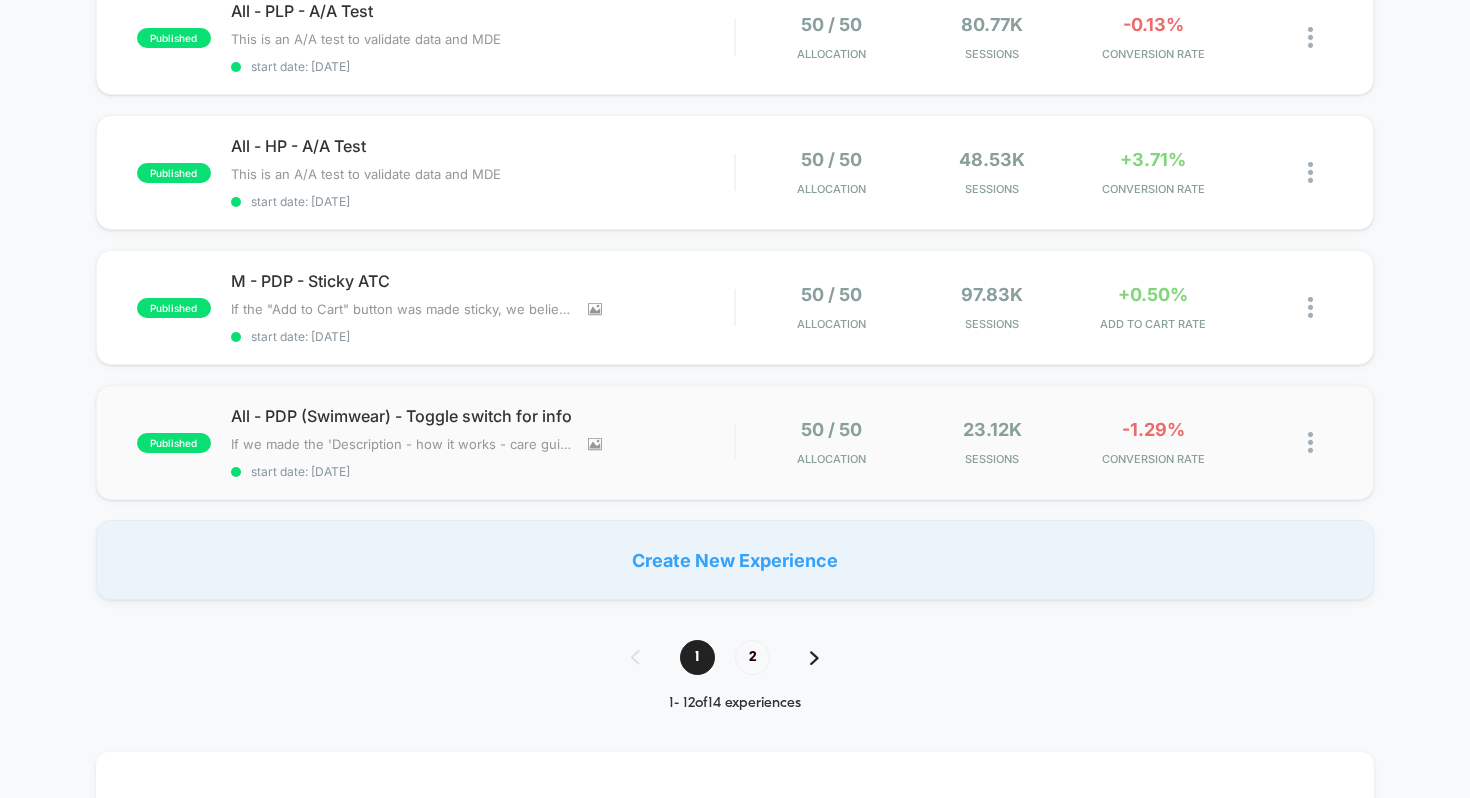 click on "published All - PDP (Swimwear) - Toggle switch for info If we  made the 'Description - how it works - care guide' a toggle , then  conversions  will  increase , because  it becomes more clear that the other pages exist, leading to increased usage, addressing FUD's . [DATE] - Republished test with fixes to CSS to hide component properly [DATE] - PAUSED TEST -  The O.g component isn't hiding, so it's showing the toggle and the O.G section when it should only be showing the toggle.  [DATE] - Republished test -Added Clarity JS to test on both devices for tracking.  Click to view images Click to edit experience details start date: [DATE] 50 / 50 Allocation 23.12k Sessions -1.29% CONVERSION RATE" at bounding box center [735, 442] 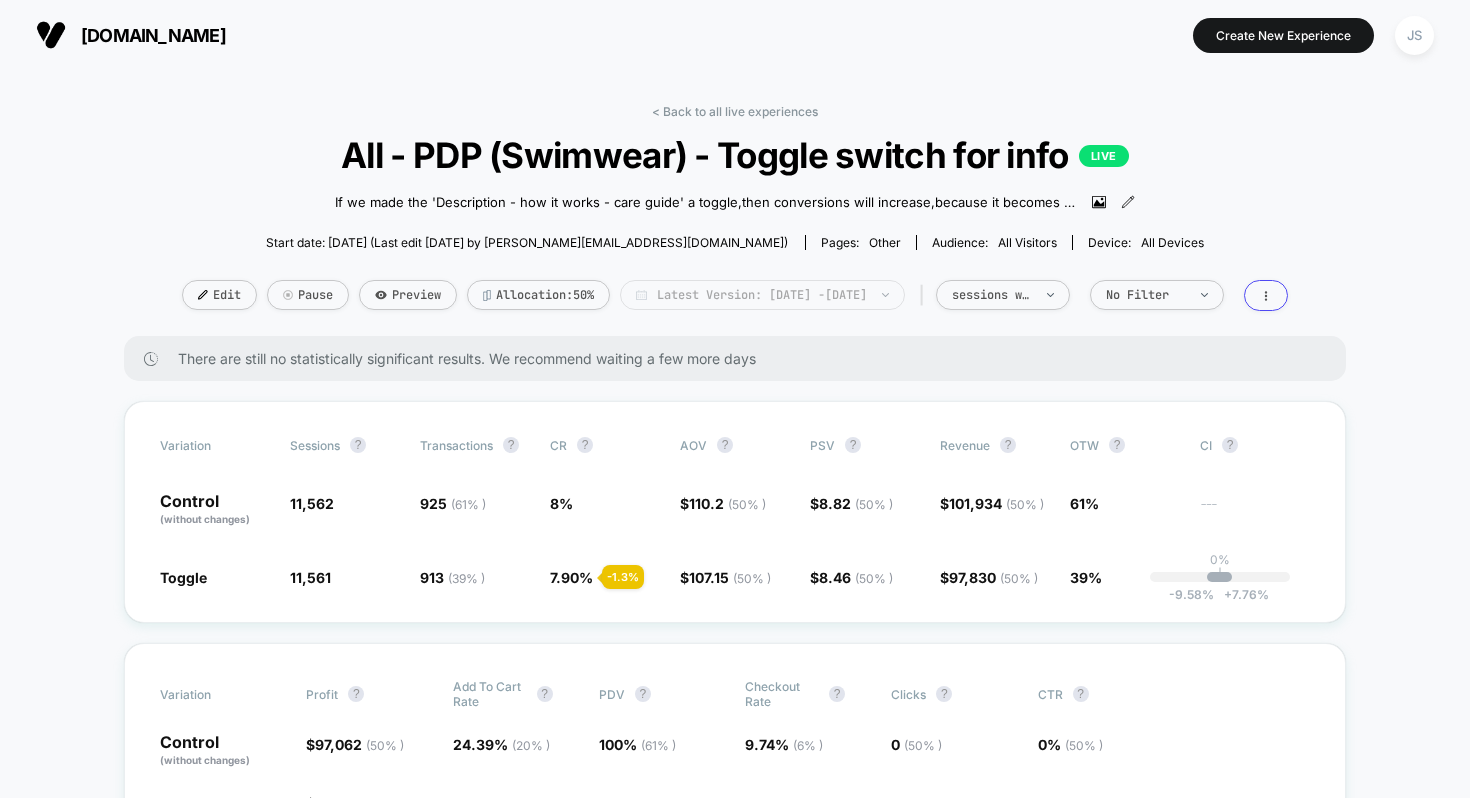 click on "Latest Version:     [DATE]    -    [DATE]" at bounding box center (762, 295) 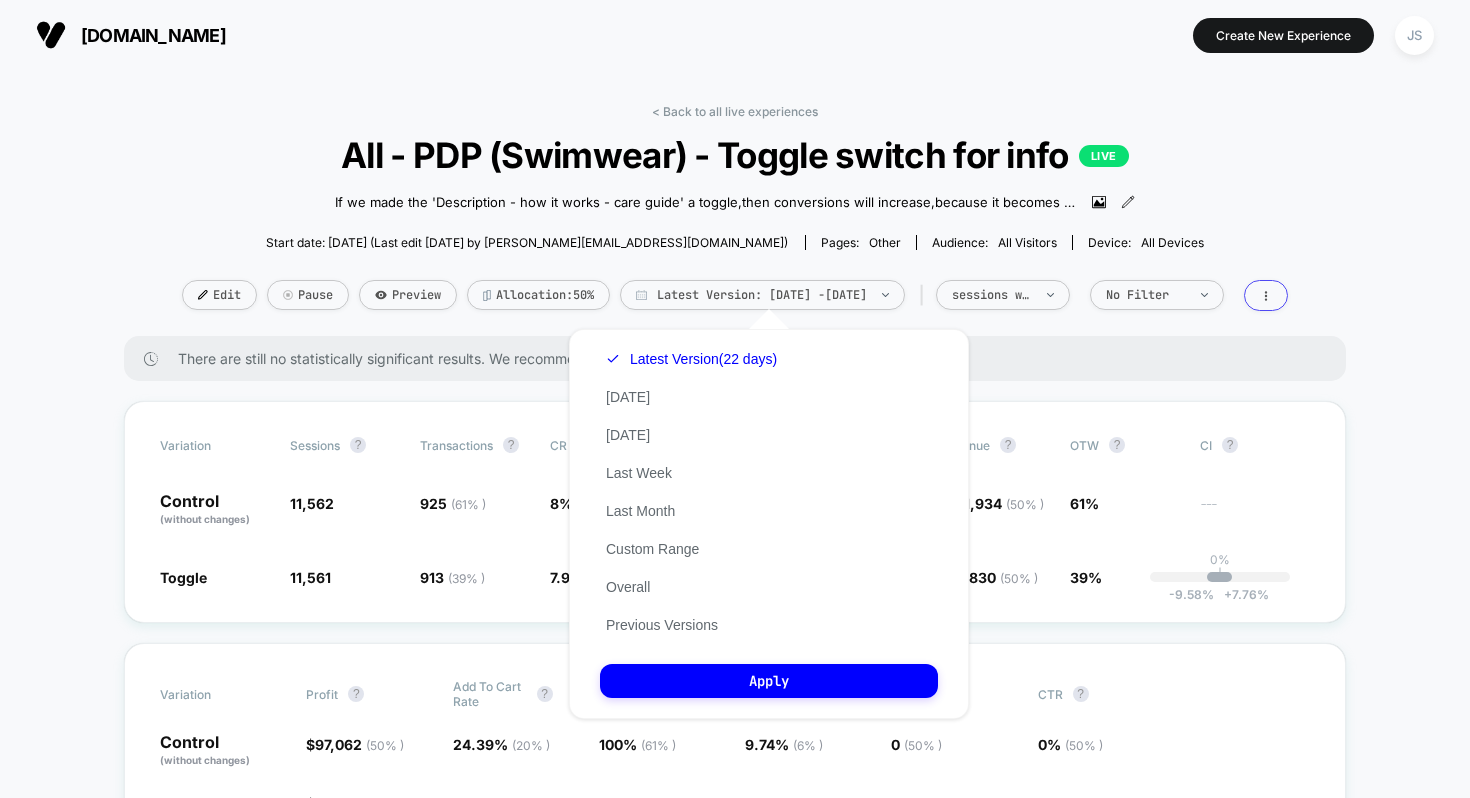 click on "< Back to all live experiences  All - PDP (Swimwear) - Toggle switch for info LIVE If we  made the 'Description - how it works - care guide' a toggle , then  conversions  will  increase , because  it becomes more clear that the other pages exist, leading to increased usage, addressing FUD's . [DATE] - Republished test with fixes to CSS to hide component properly [DATE] - PAUSED TEST -  The O.g component isn't hiding, so it's showing the toggle and the O.G section when it should only be showing the toggle.  [DATE] - Republished test -Added Clarity JS to test on both devices for tracking.  Click to view images Click to edit experience details Start date: [DATE] (Last edit [DATE] by [PERSON_NAME][EMAIL_ADDRESS][DOMAIN_NAME]) Pages: other Audience: All Visitors Device: all devices Edit Pause  Preview Allocation:  50% Latest Version:     [DATE]    -    [DATE] |   sessions with impression   No Filter" at bounding box center [735, 220] 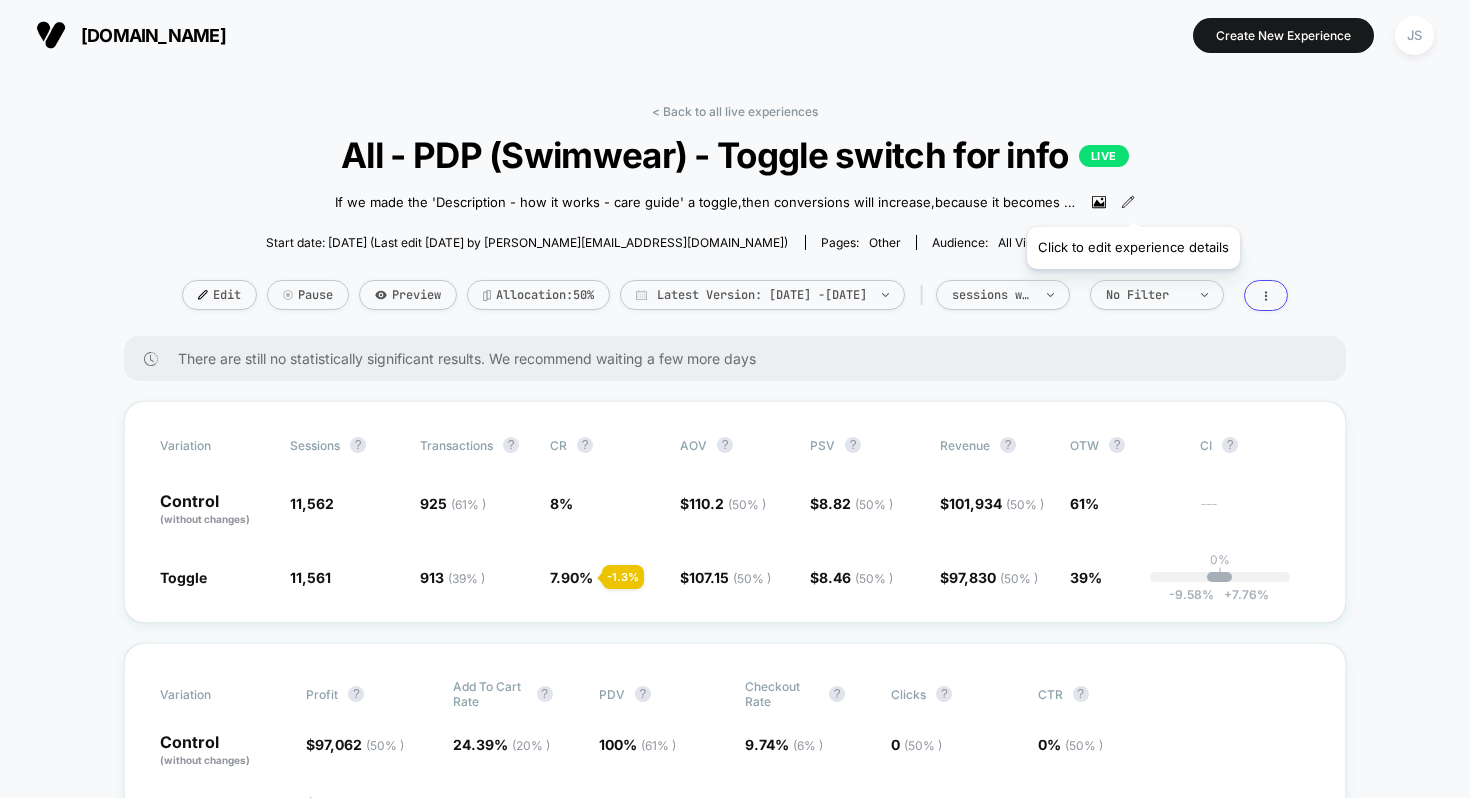click 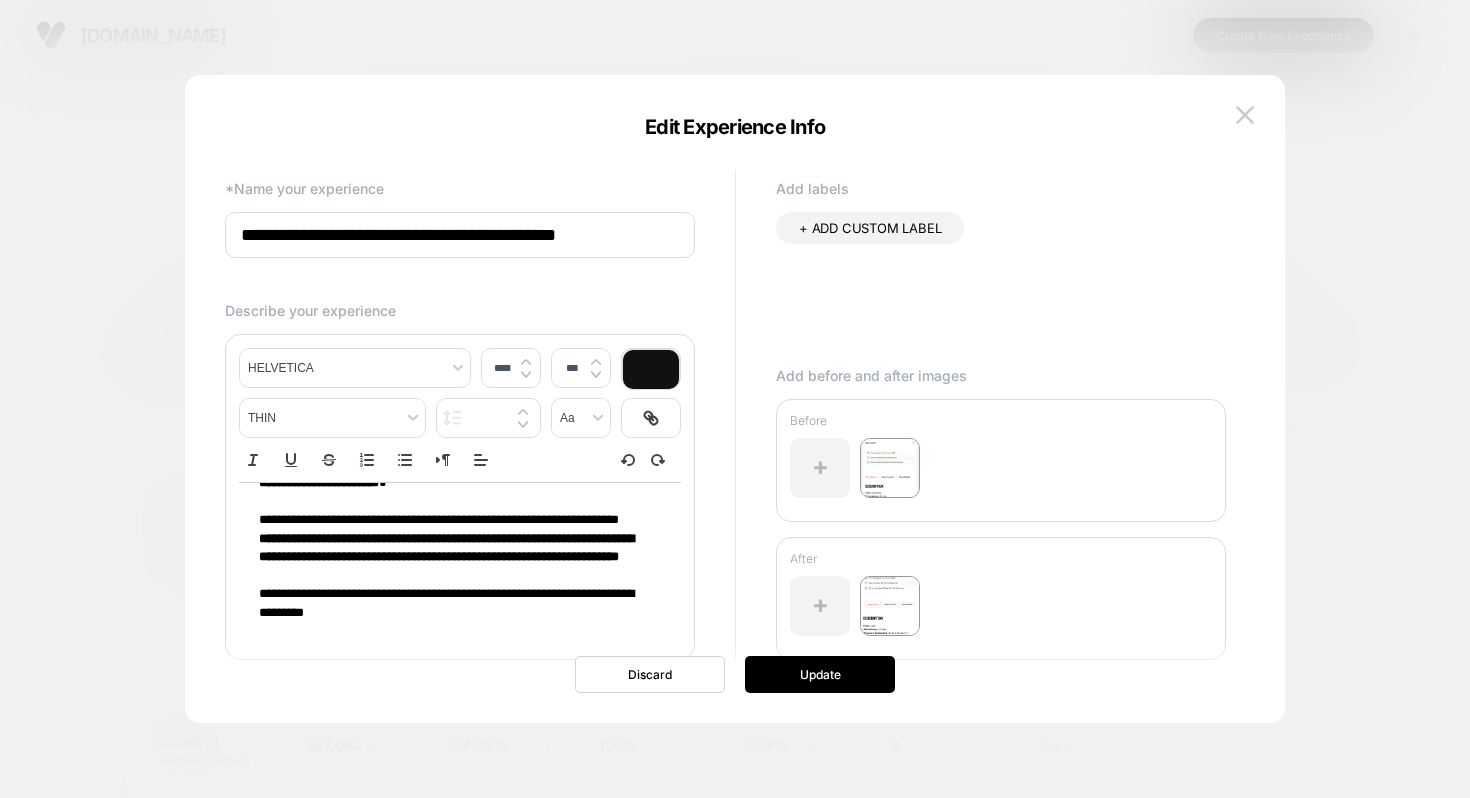 scroll, scrollTop: 139, scrollLeft: 0, axis: vertical 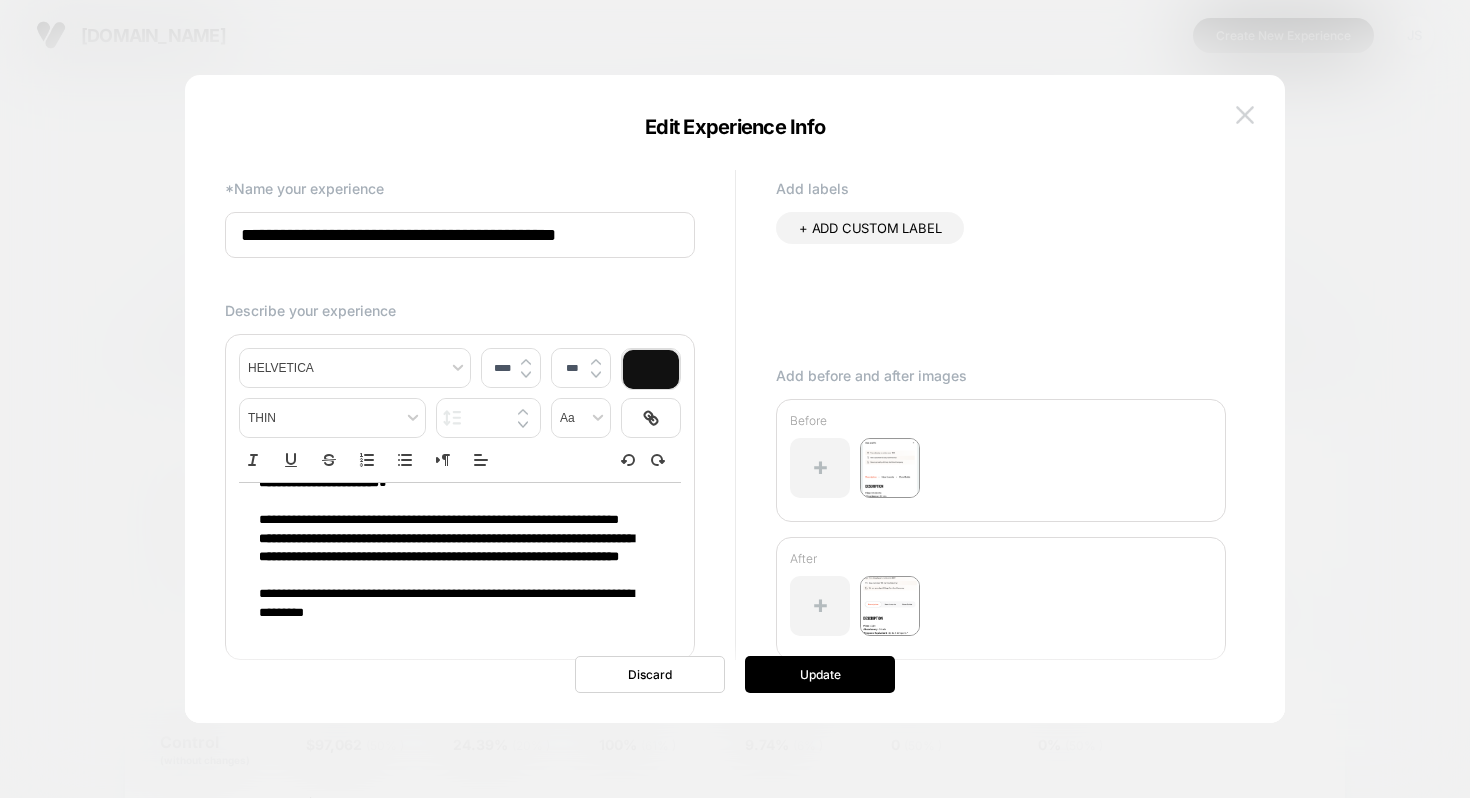 click at bounding box center (1245, 114) 